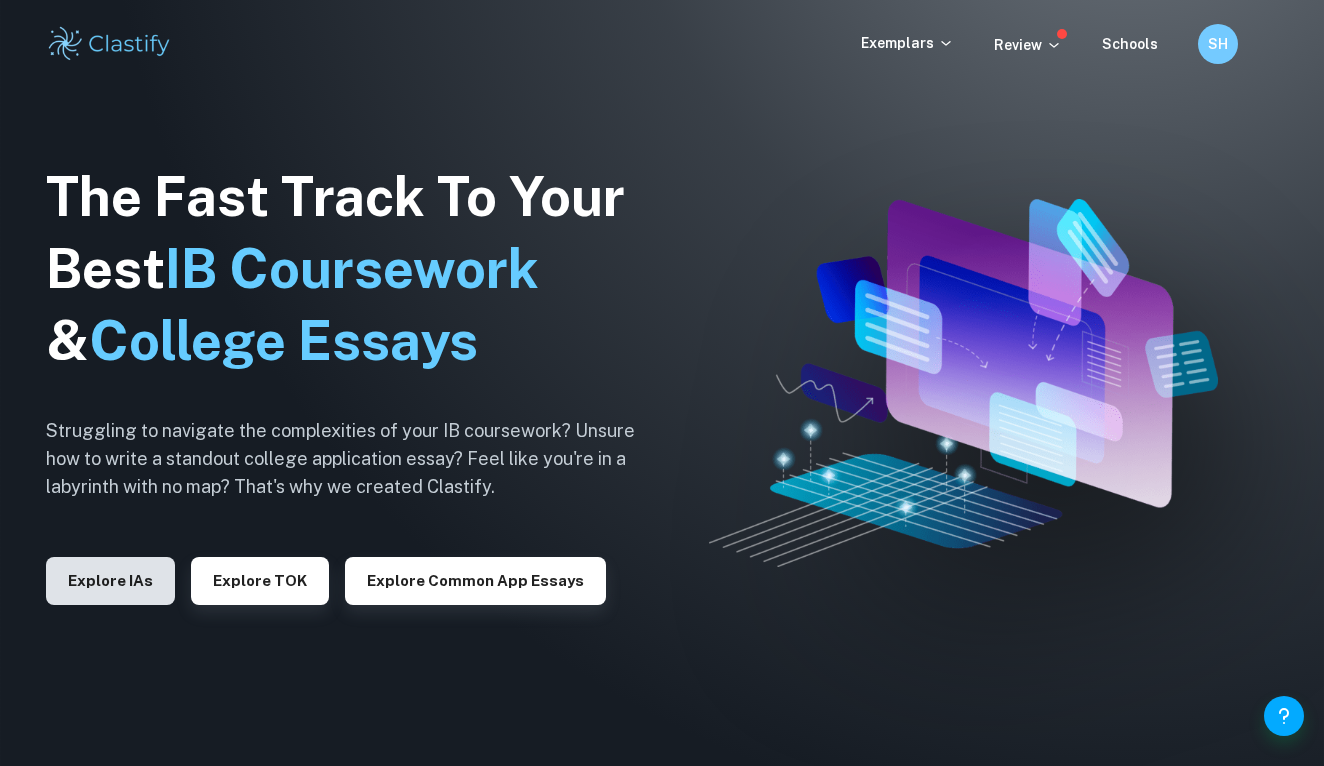 scroll, scrollTop: -1, scrollLeft: 0, axis: vertical 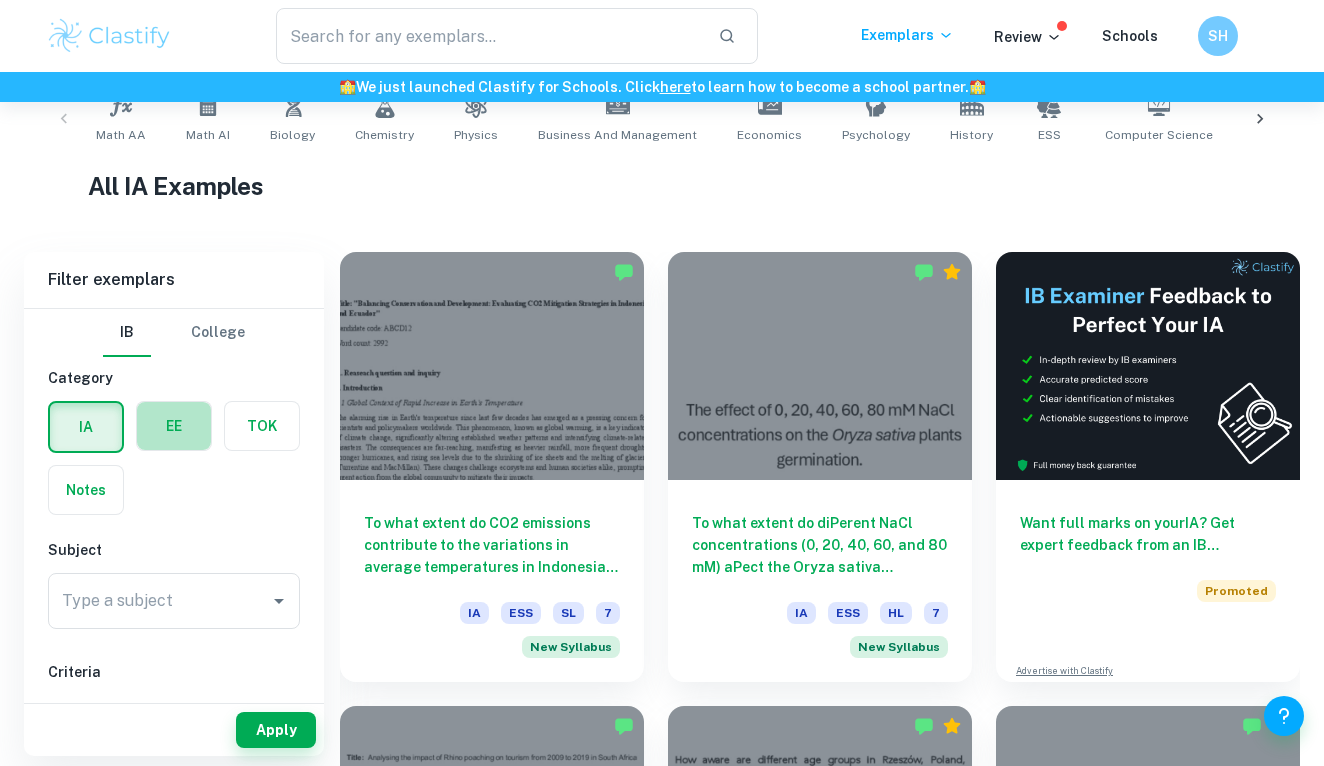 click at bounding box center [174, 426] 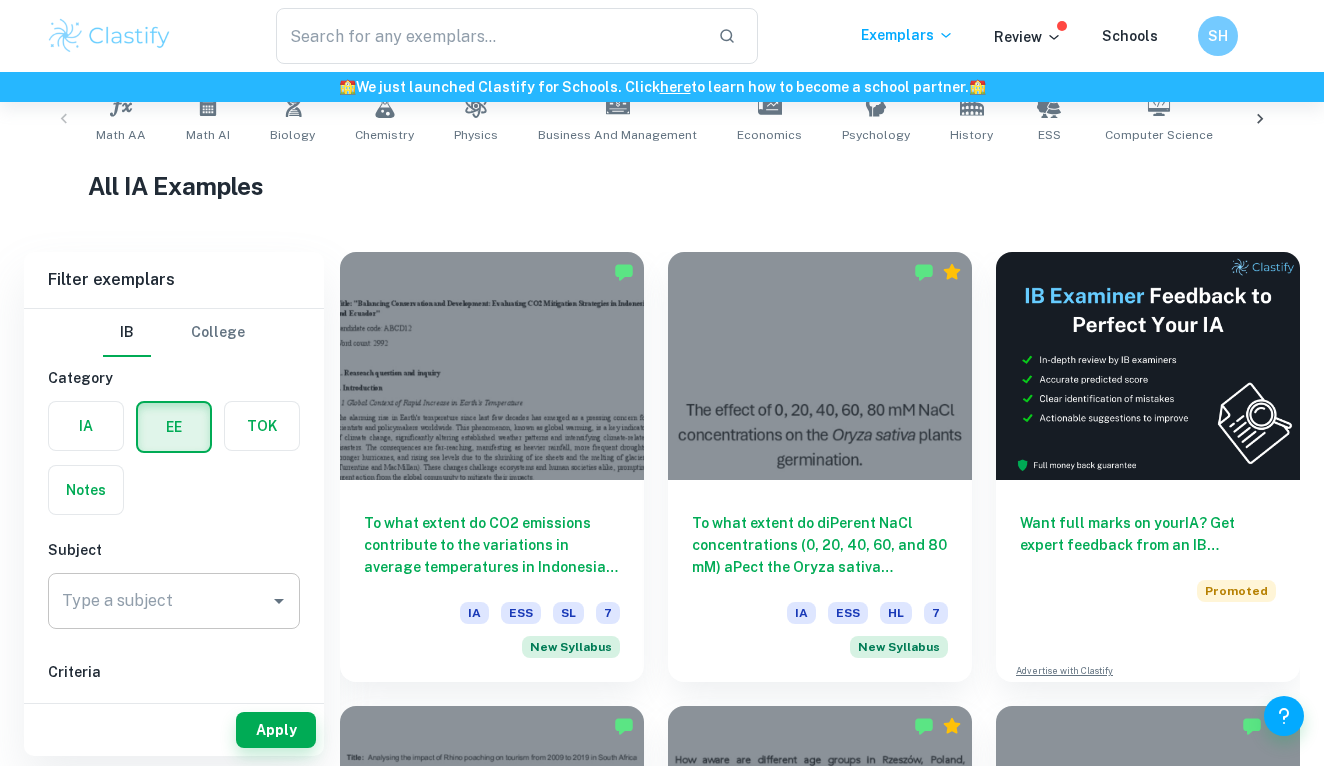 click on "Type a subject" at bounding box center [159, 601] 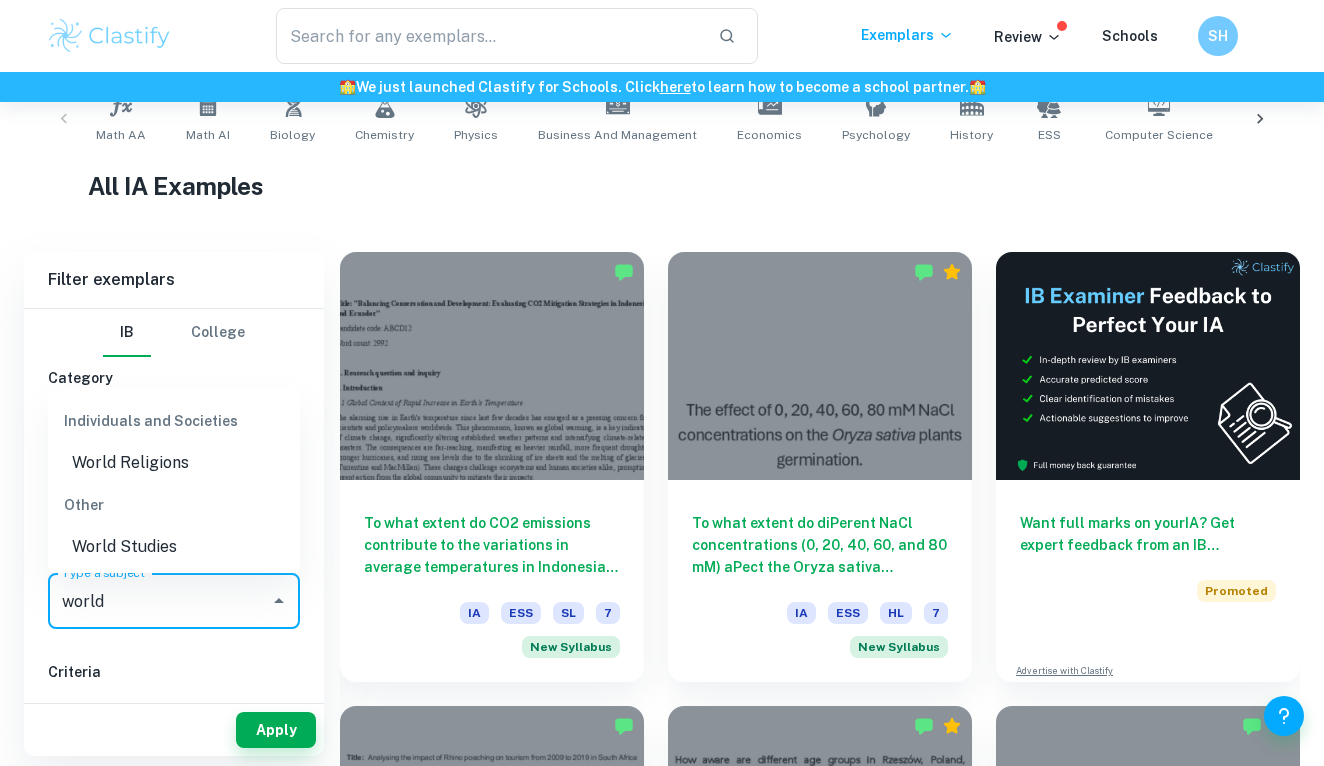 click on "World Studies" at bounding box center (174, 547) 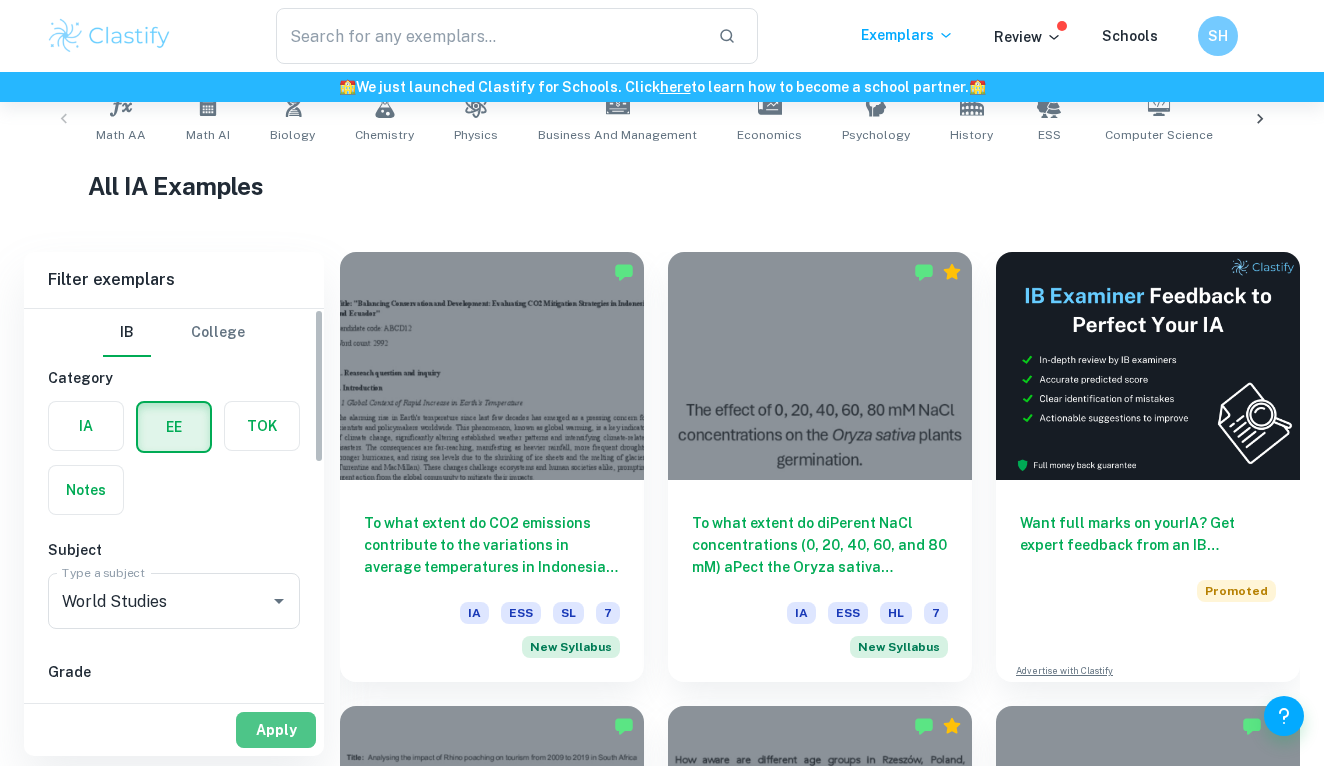 click on "Apply" at bounding box center (276, 730) 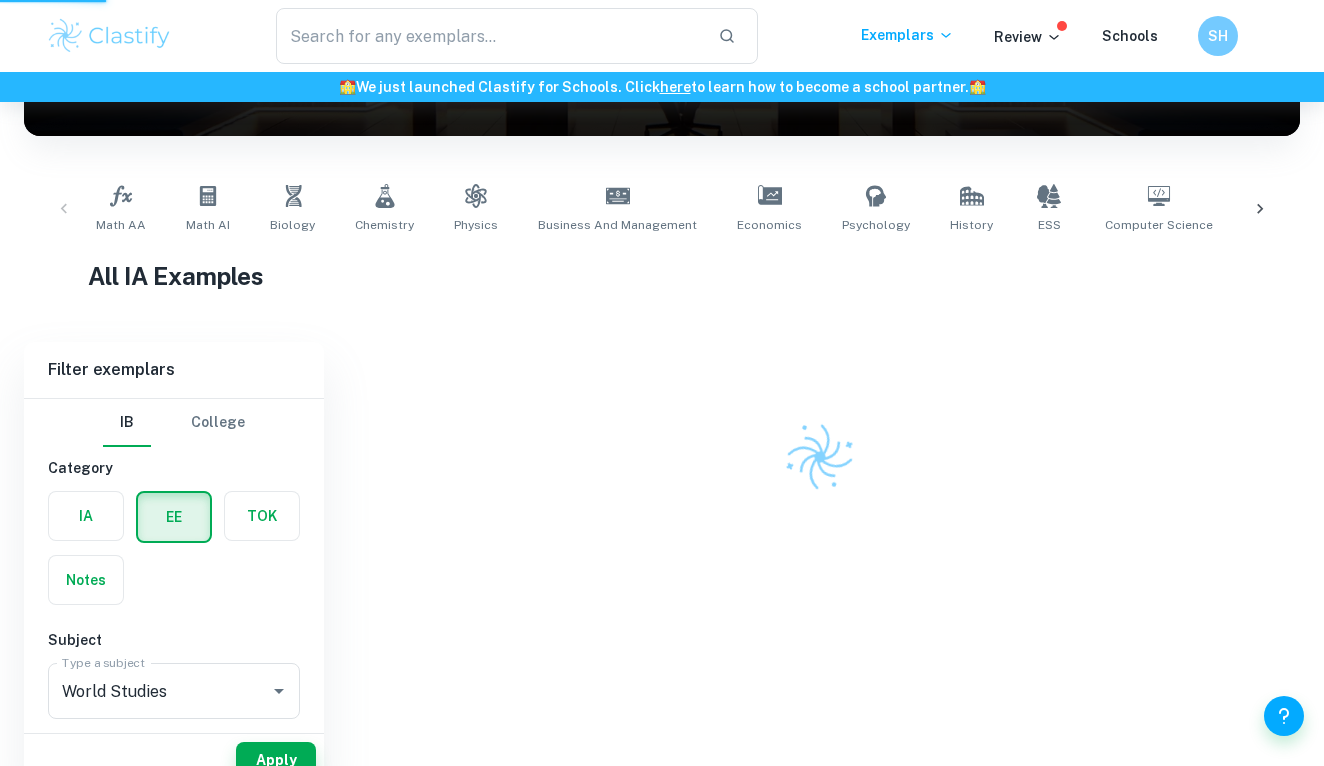scroll, scrollTop: 282, scrollLeft: 0, axis: vertical 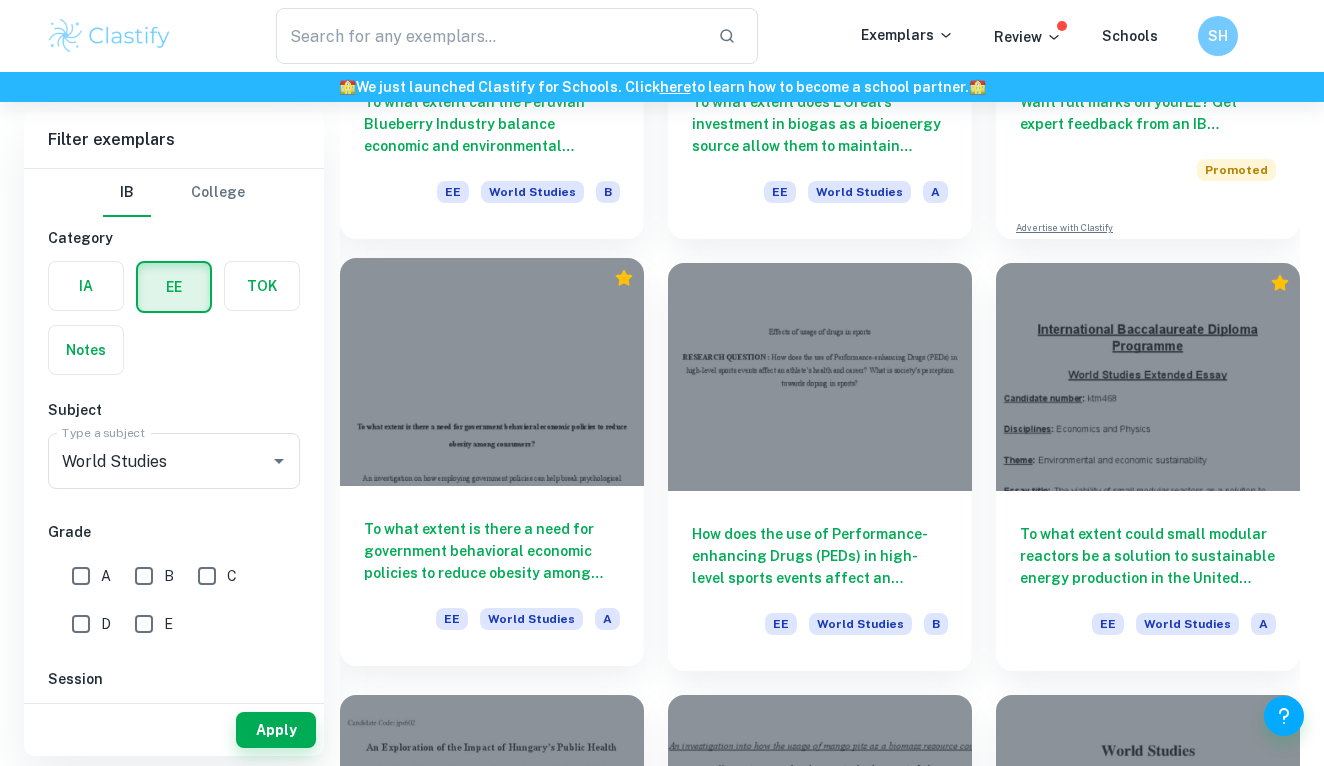 click on "To what extent is there a need for government behavioral economic policies to reduce obesity among consumers?" at bounding box center (492, 551) 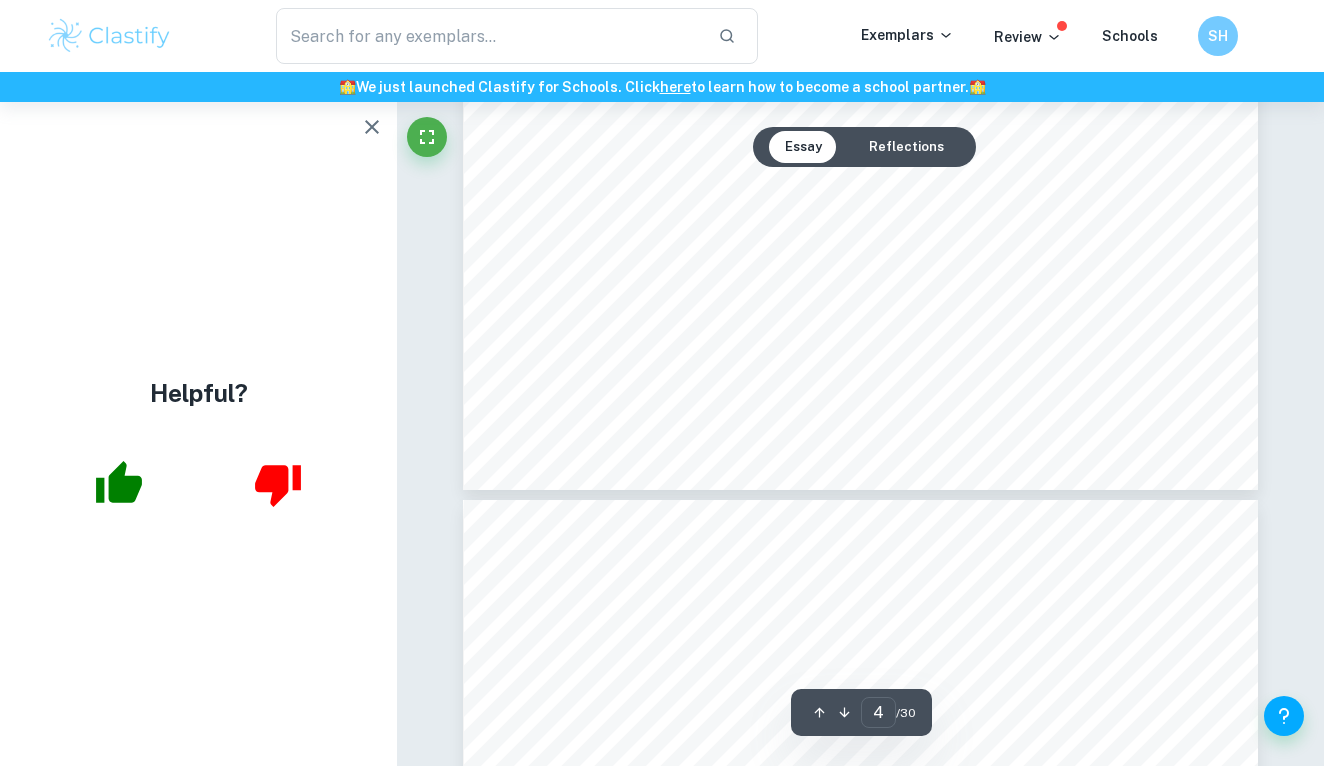 scroll, scrollTop: 3904, scrollLeft: 0, axis: vertical 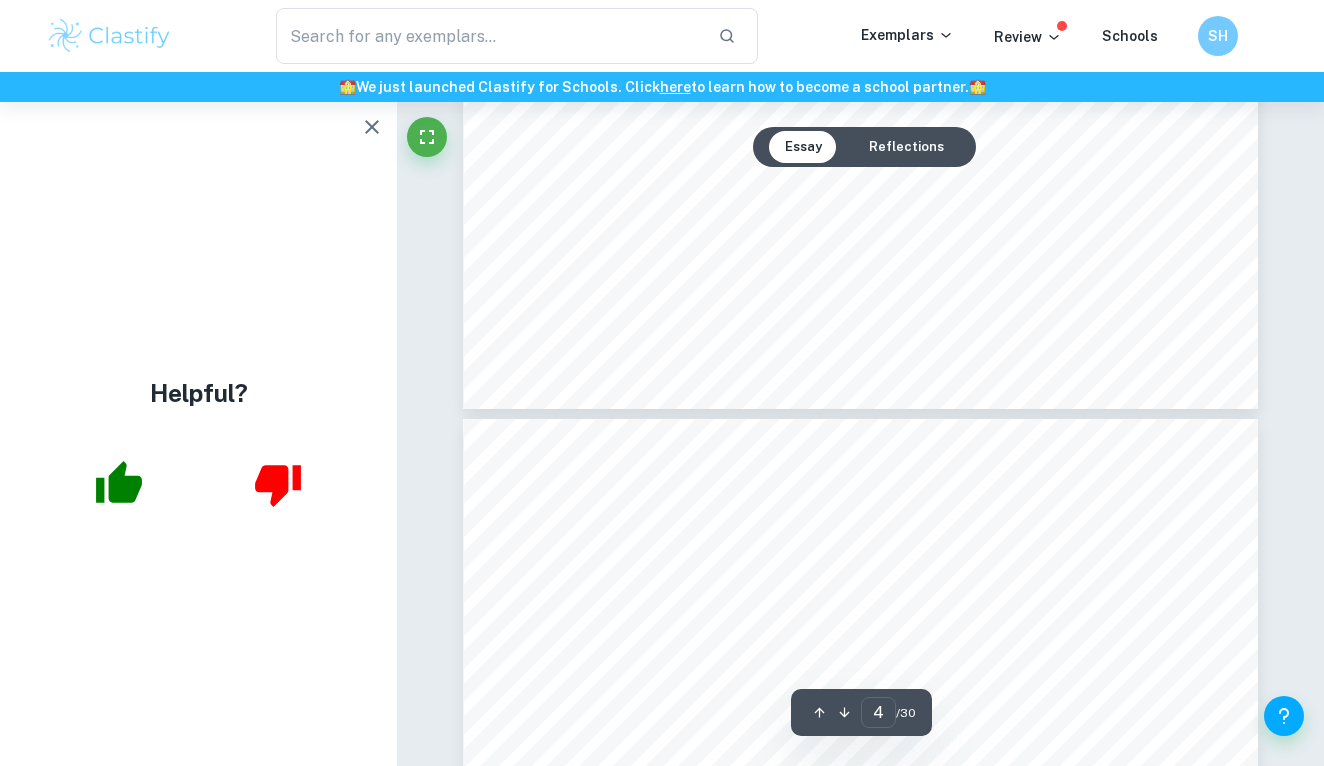 type on "5" 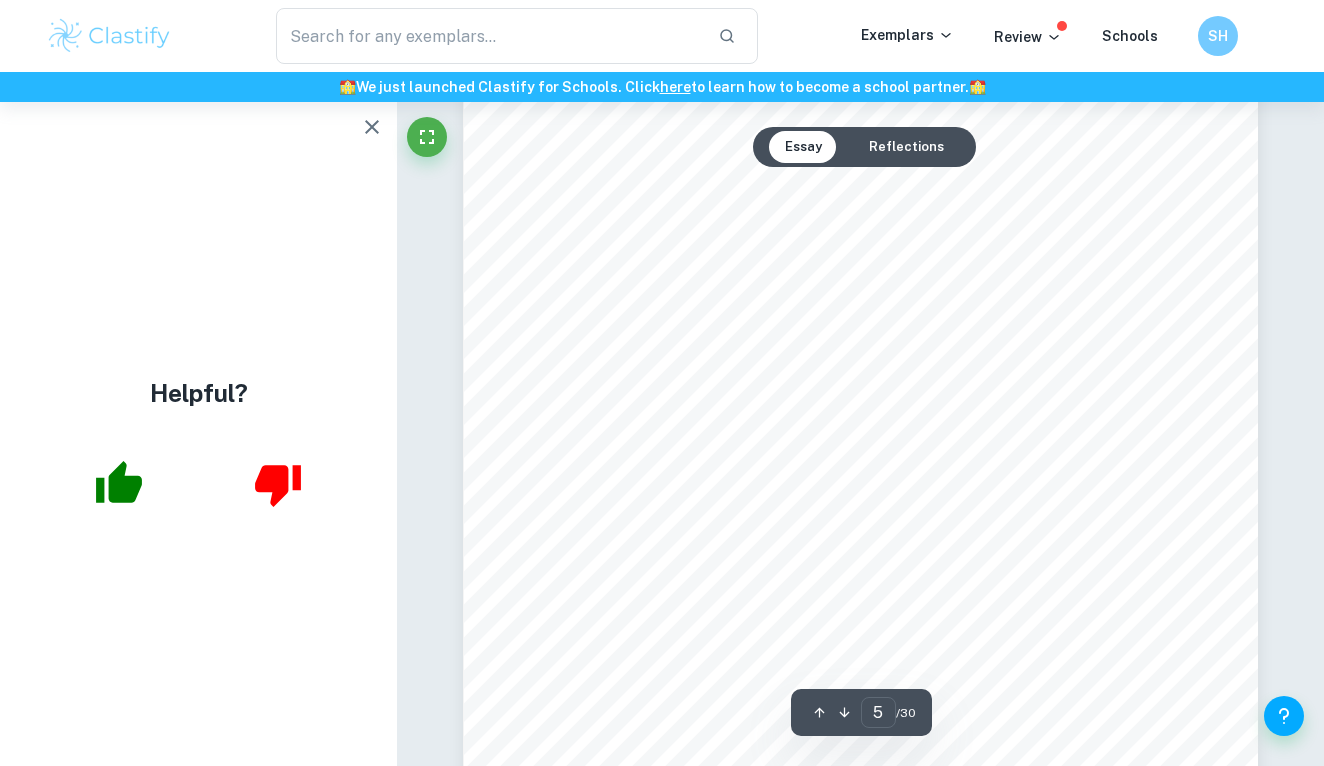 scroll, scrollTop: 4598, scrollLeft: 0, axis: vertical 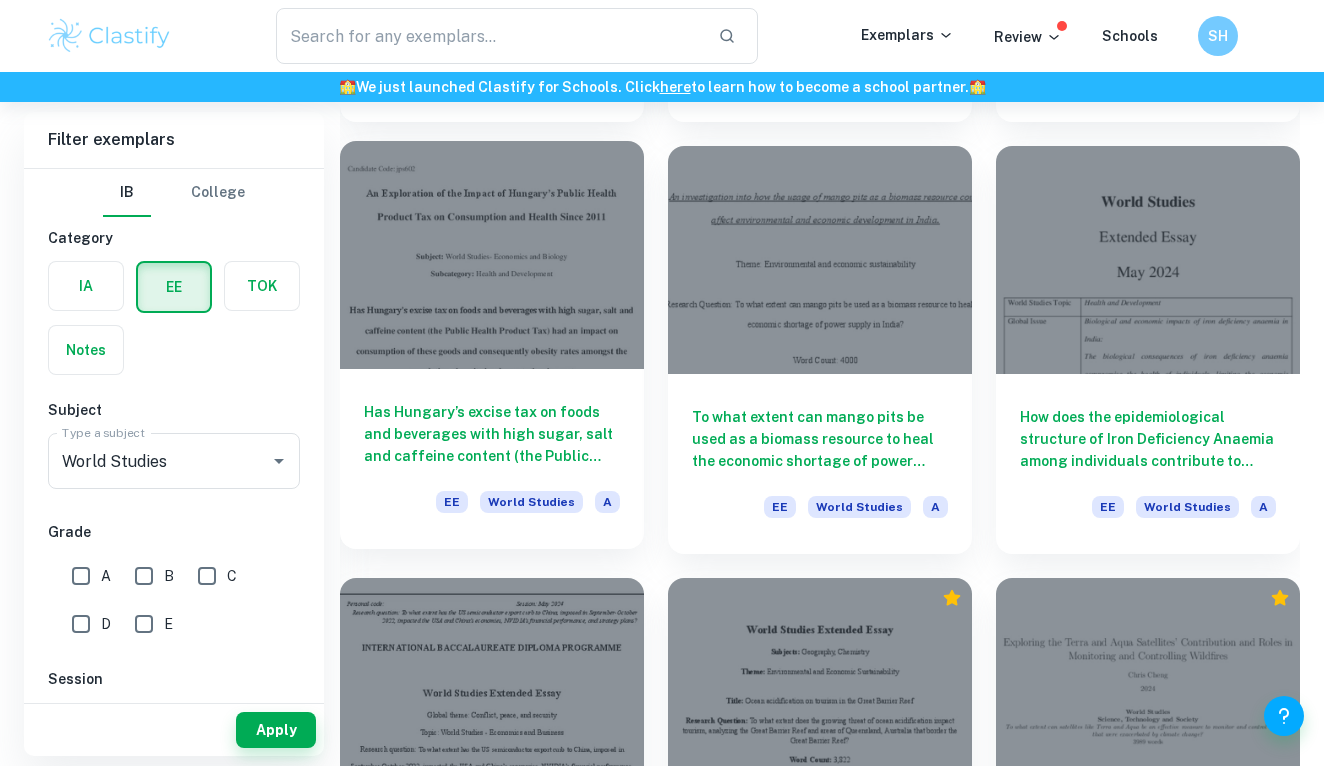 click on "Has Hungary’s excise tax on foods and beverages with high sugar, salt and caffeine content (the Public Health Product Tax) had an impact on consumption of these goods and consequently obesity rates amongst the population since its implementation in 2011?" at bounding box center [492, 434] 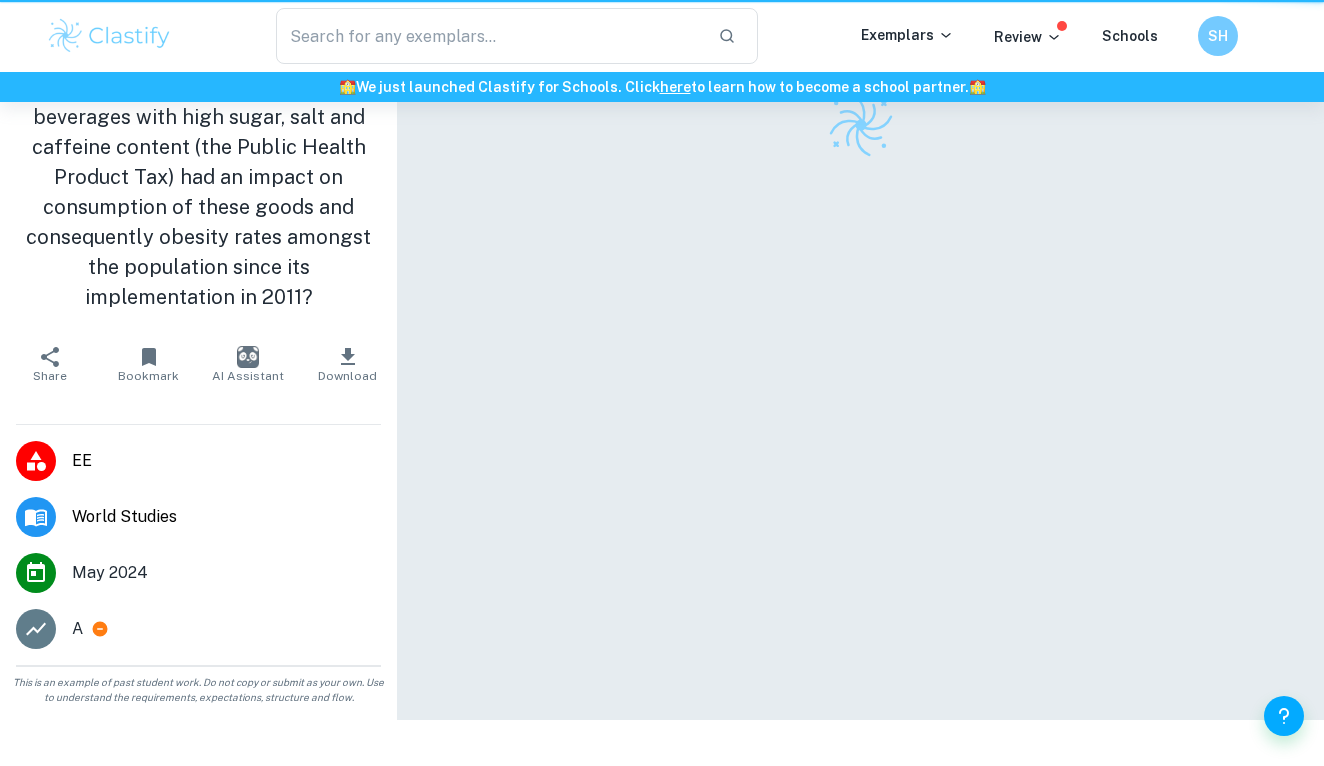 scroll, scrollTop: 0, scrollLeft: 0, axis: both 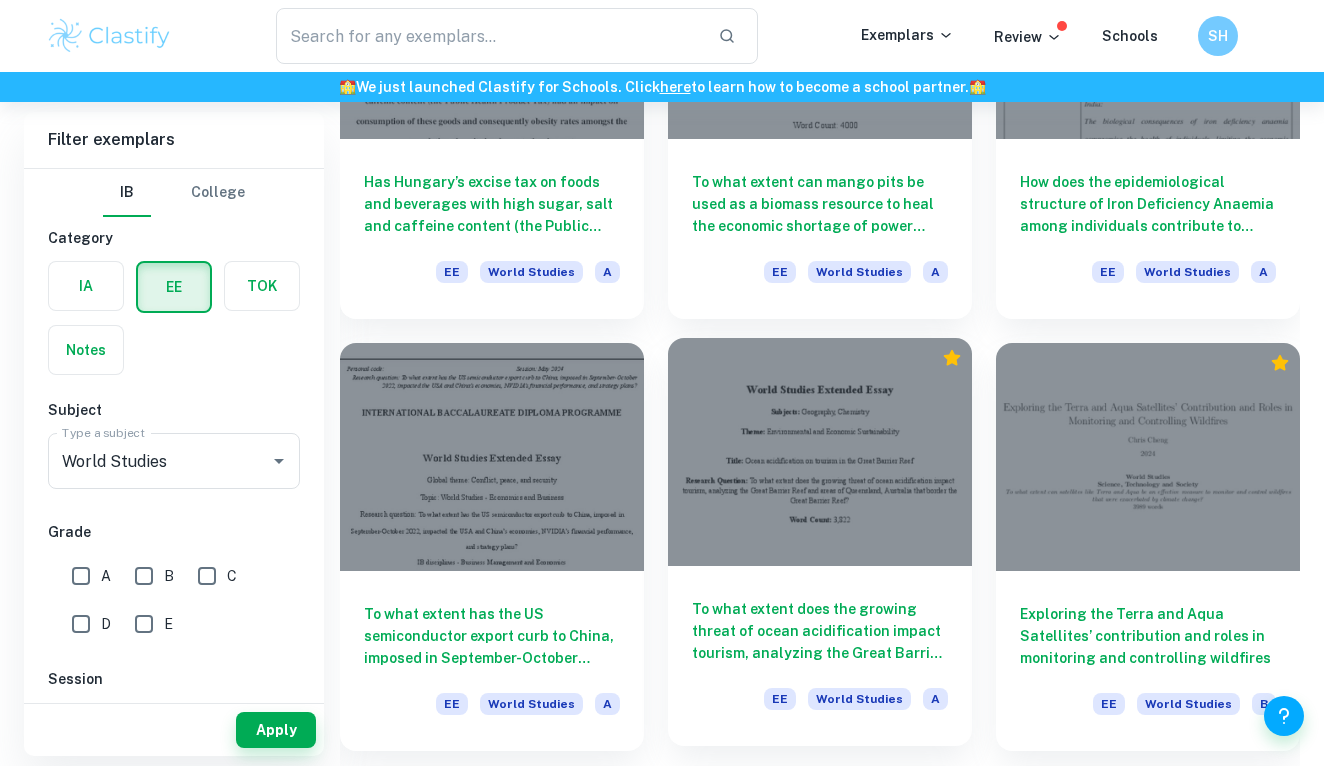 click at bounding box center [820, 452] 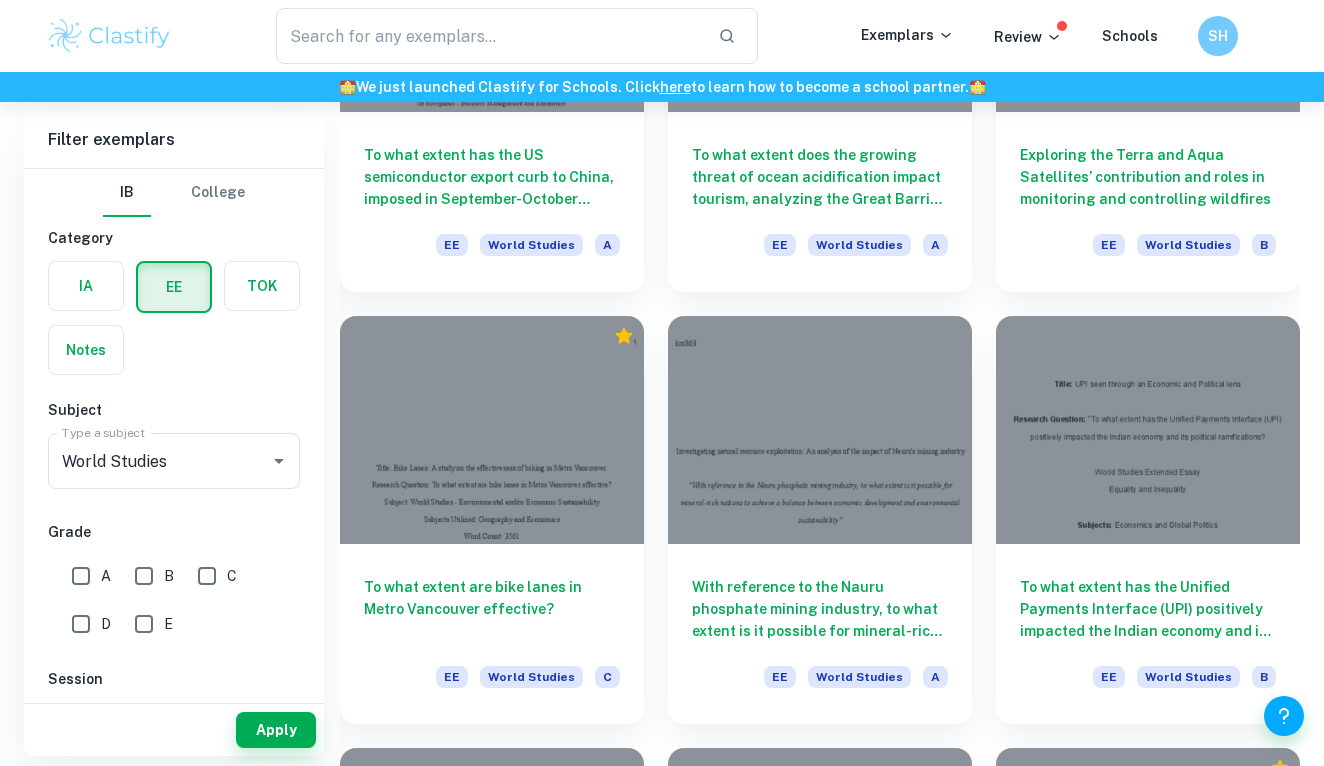 scroll, scrollTop: 1694, scrollLeft: 0, axis: vertical 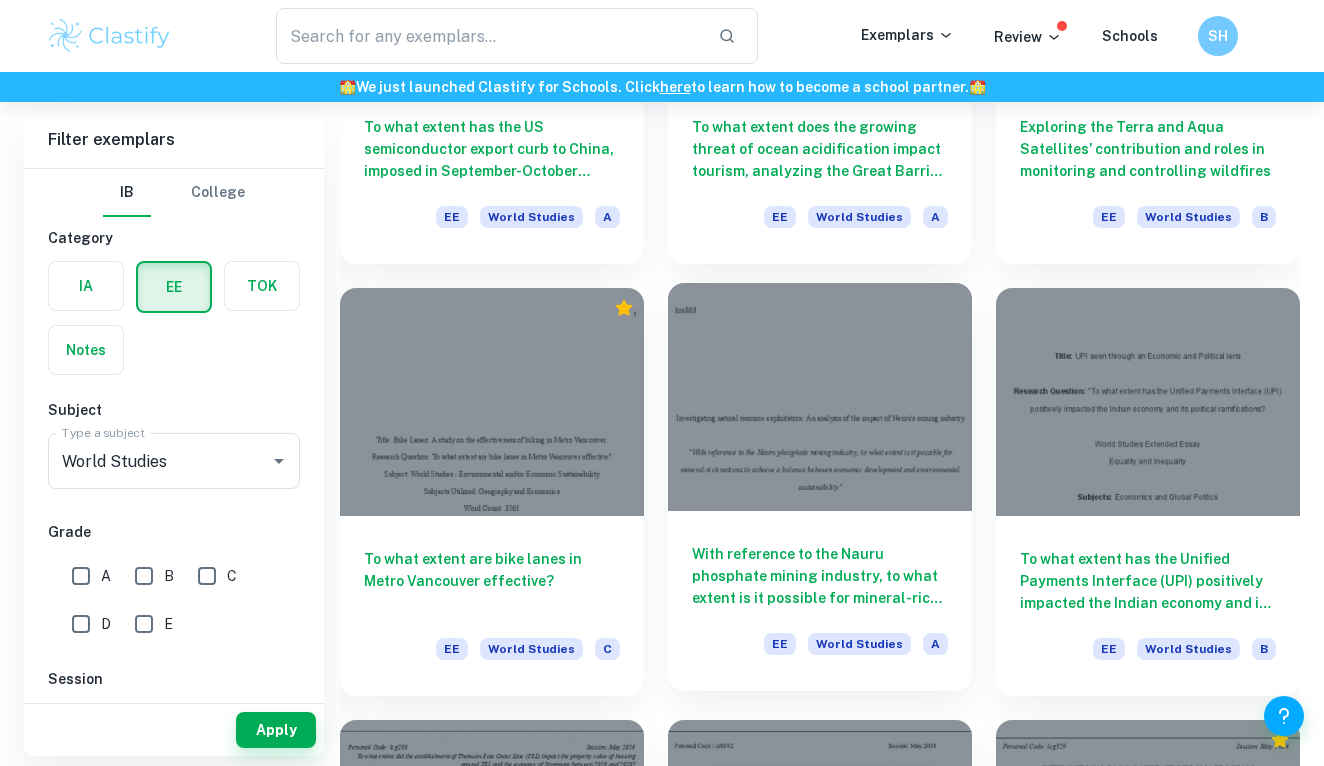 click on "With reference to the Nauru phosphate mining industry, to what extent is it possible for mineral-rich nations to achieve a balance between economic development and environmental sustainability?" at bounding box center [820, 576] 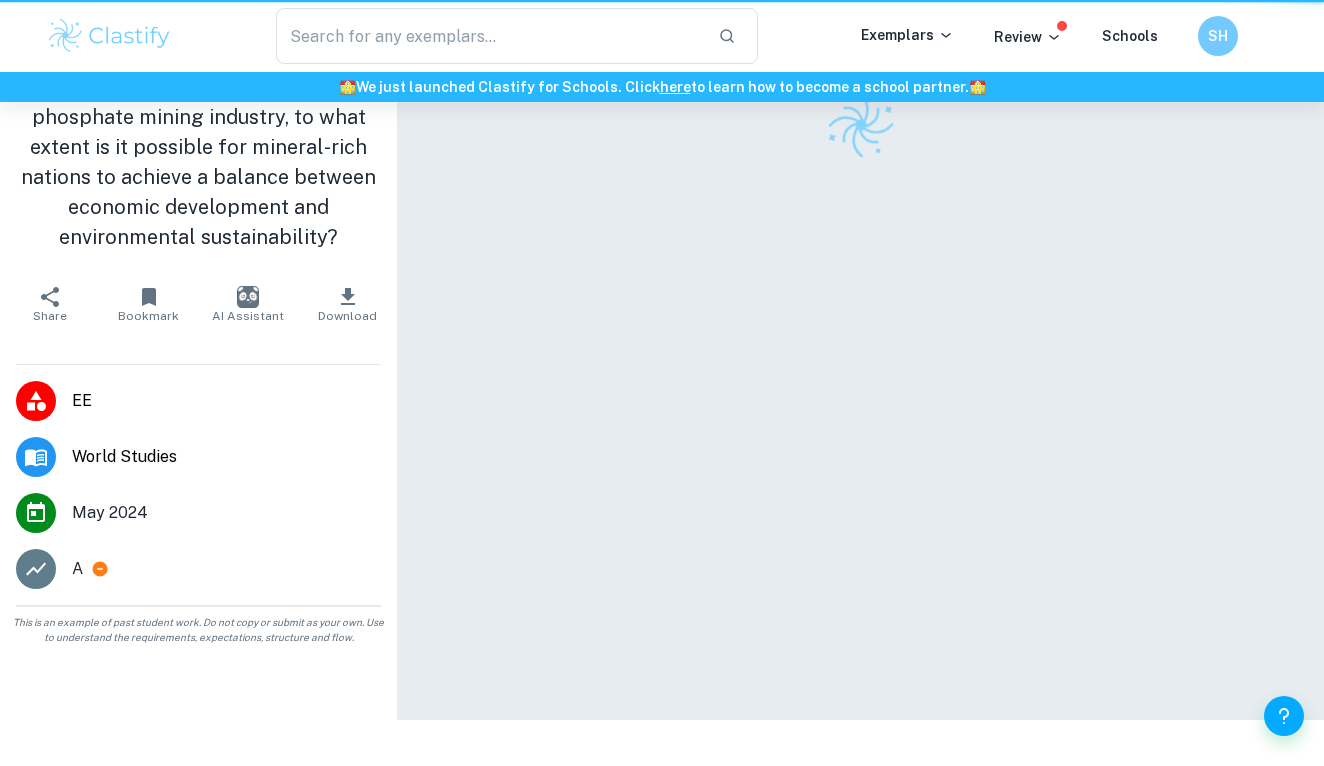 scroll, scrollTop: 0, scrollLeft: 0, axis: both 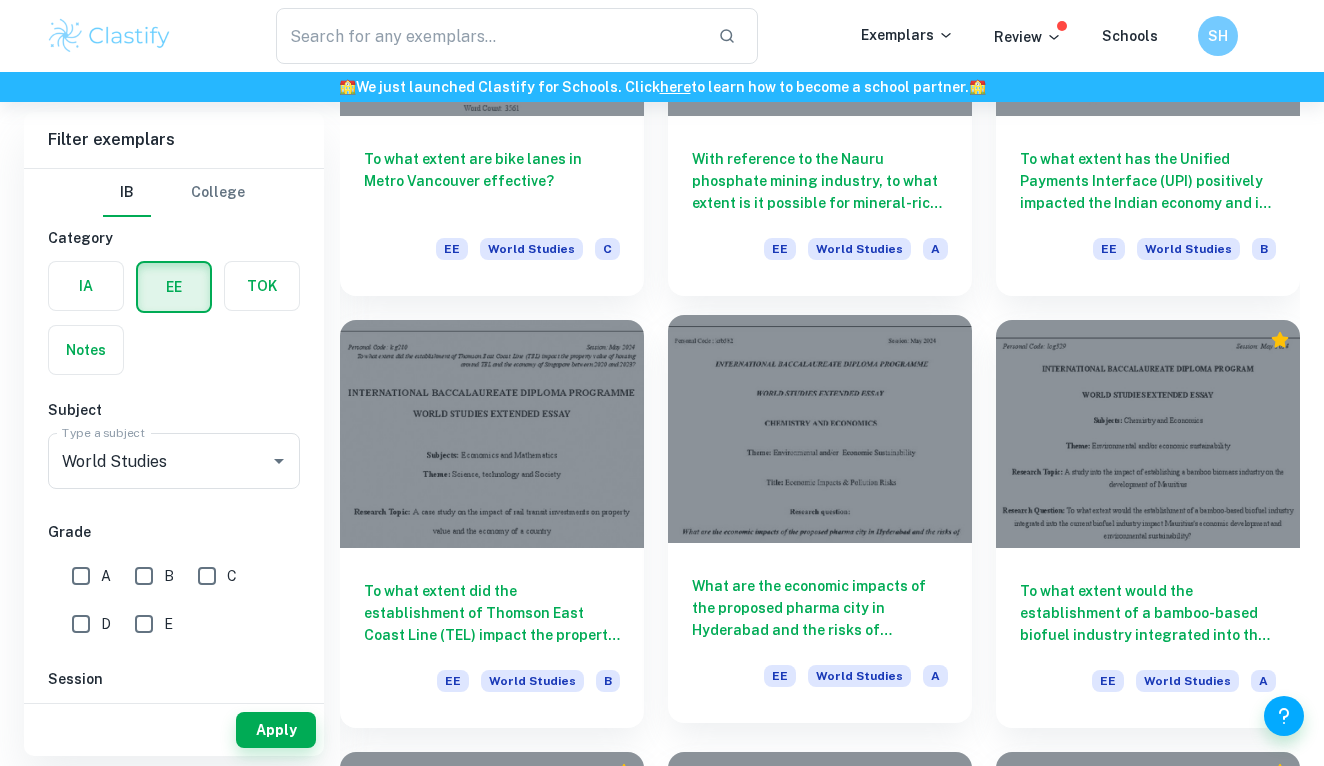 click at bounding box center [820, 429] 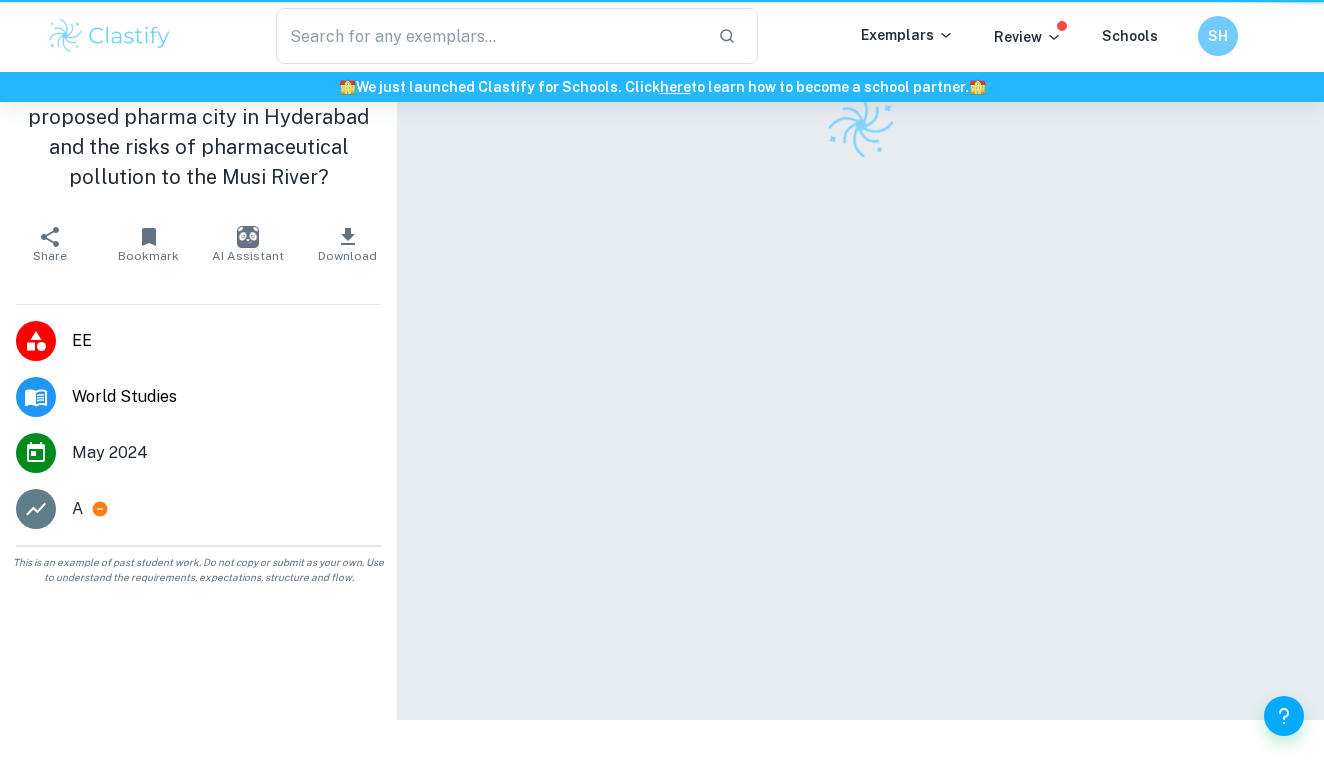 scroll, scrollTop: 0, scrollLeft: 0, axis: both 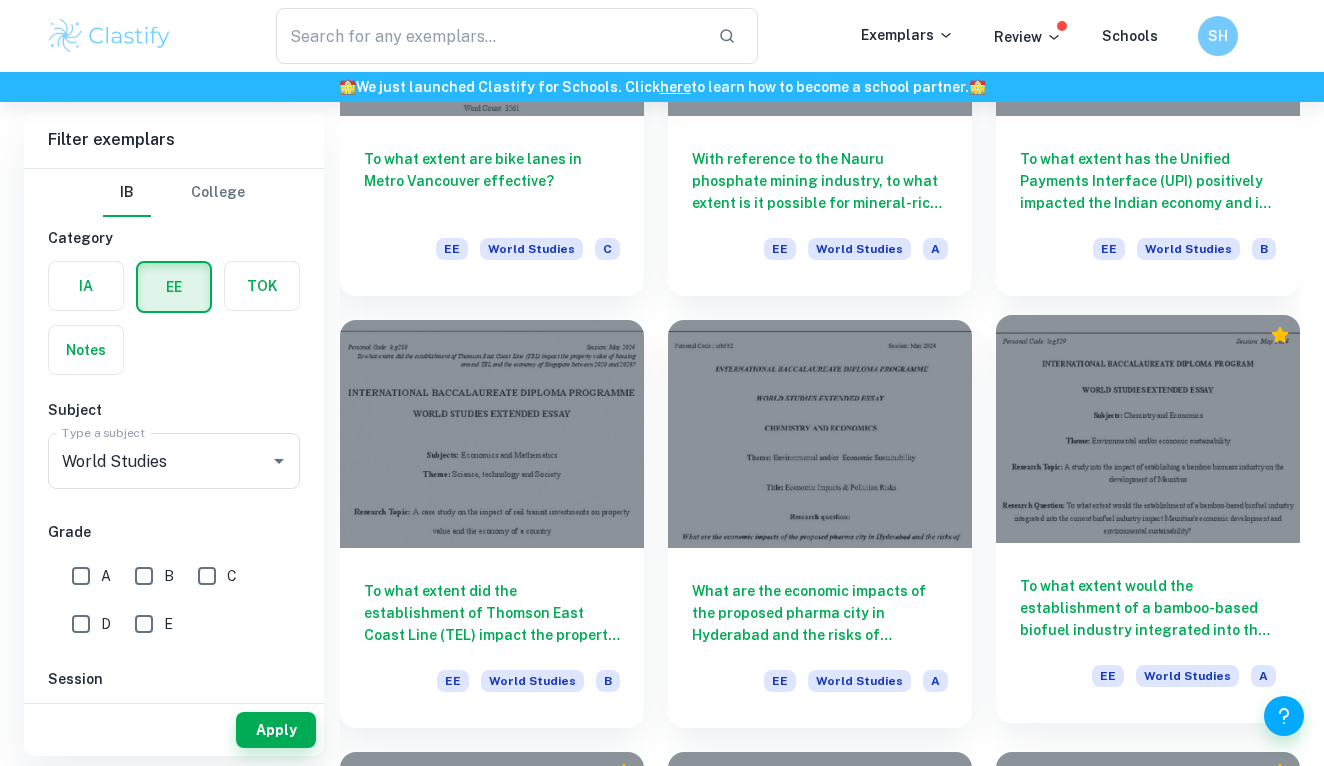 click on "To what extent would the establishment of a bamboo-based biofuel industry integrated into the current biofuel industry impact Mauritius's economic development and environmental sustainability?  EE World Studies A" at bounding box center [1148, 633] 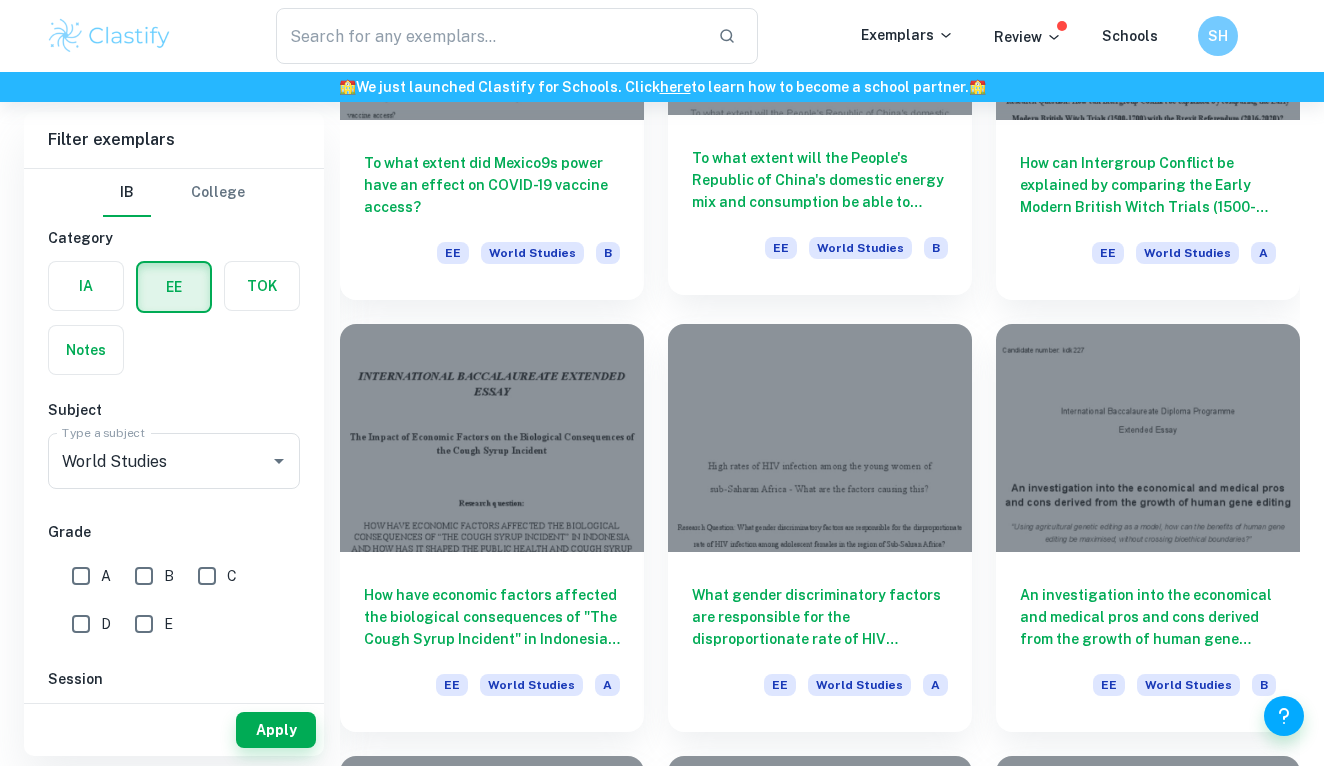 scroll, scrollTop: 2974, scrollLeft: 0, axis: vertical 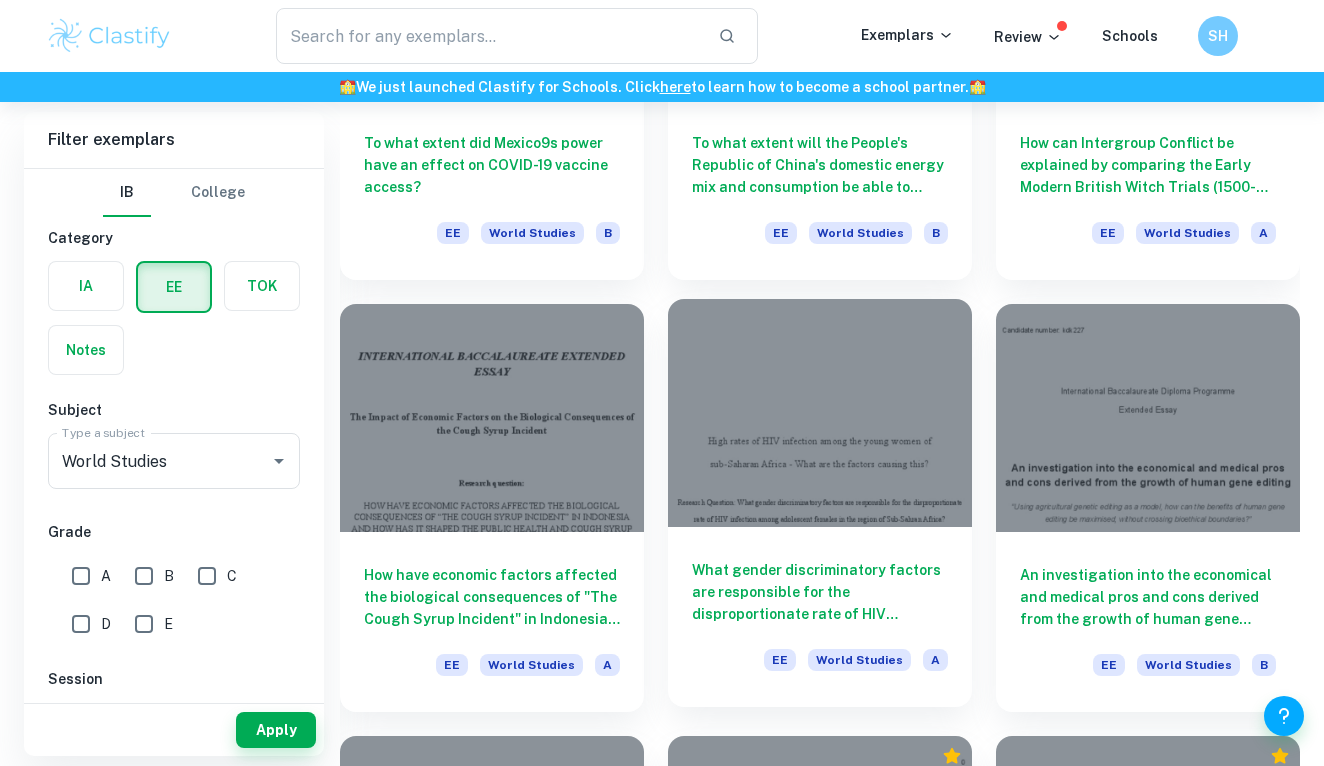 click at bounding box center [820, 413] 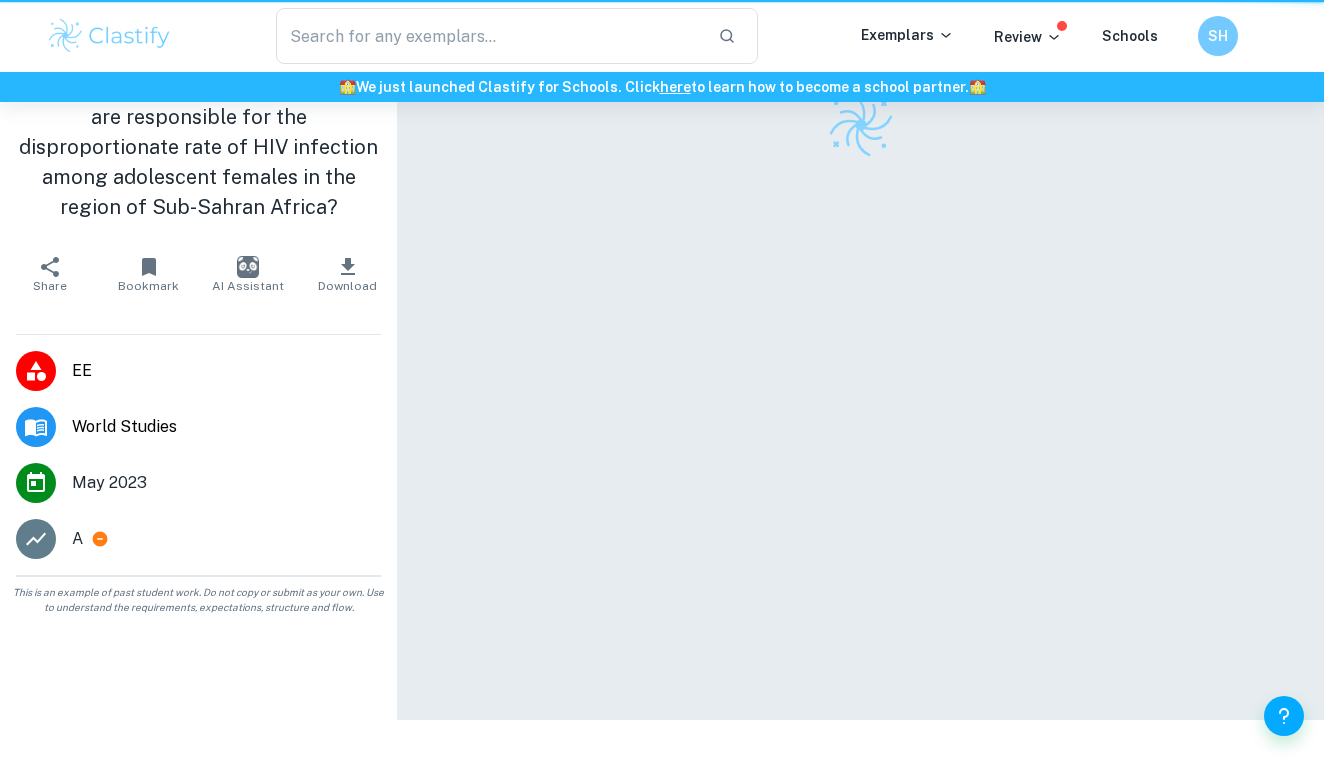 scroll, scrollTop: 0, scrollLeft: 0, axis: both 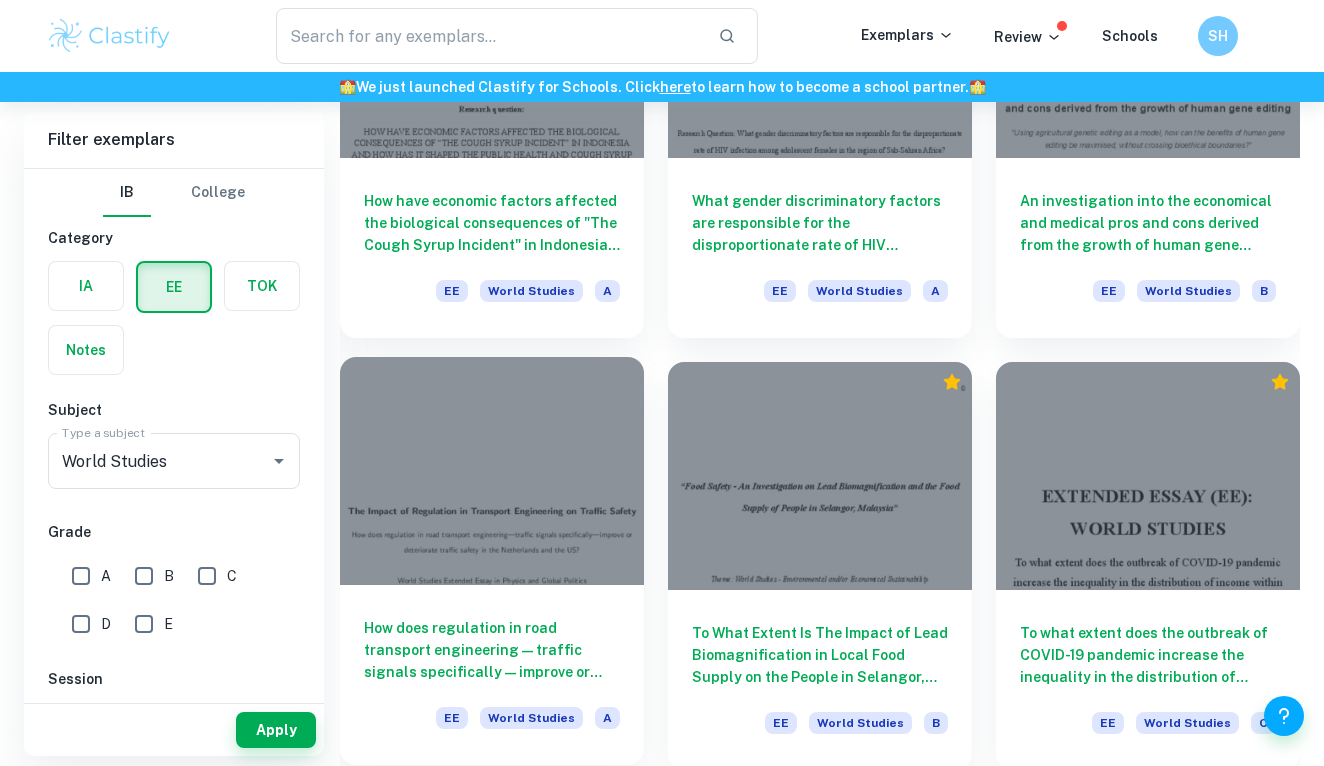 click at bounding box center (492, 471) 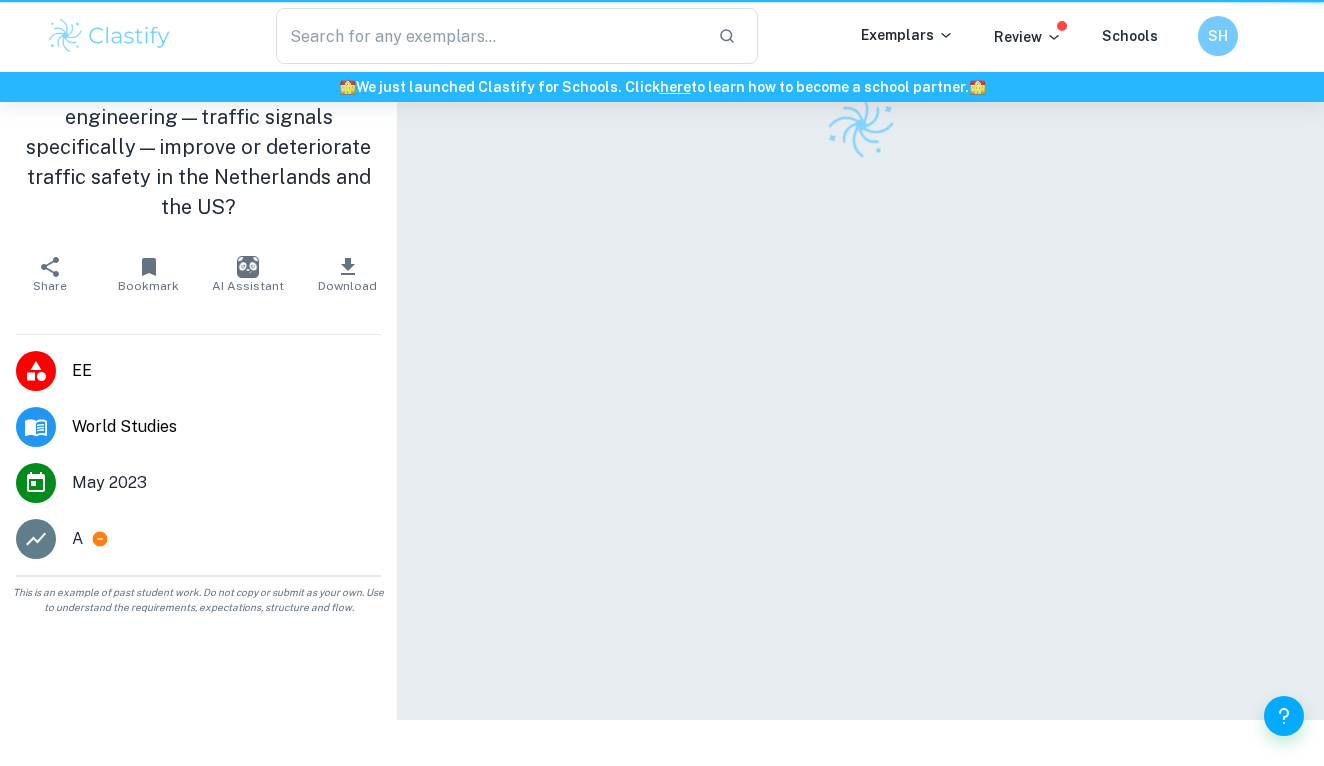 scroll, scrollTop: 0, scrollLeft: 0, axis: both 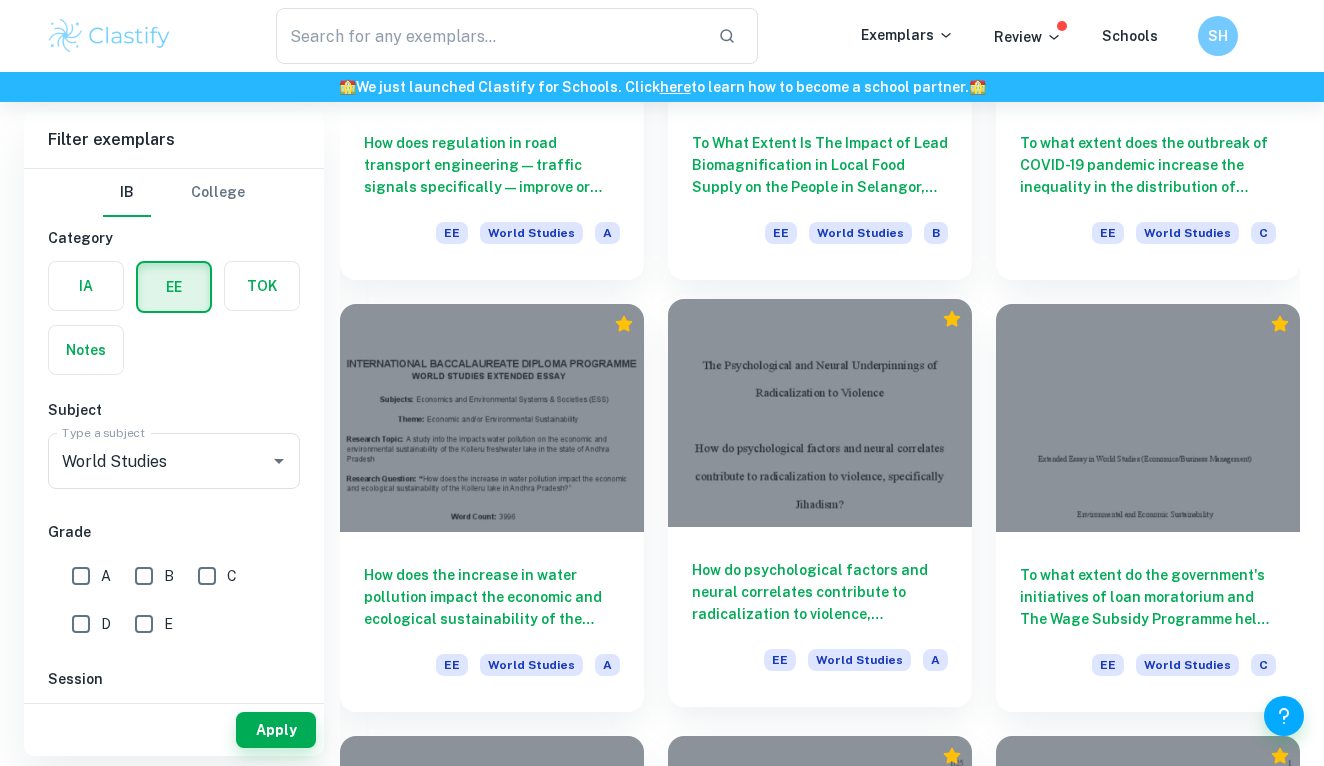 click at bounding box center (820, 413) 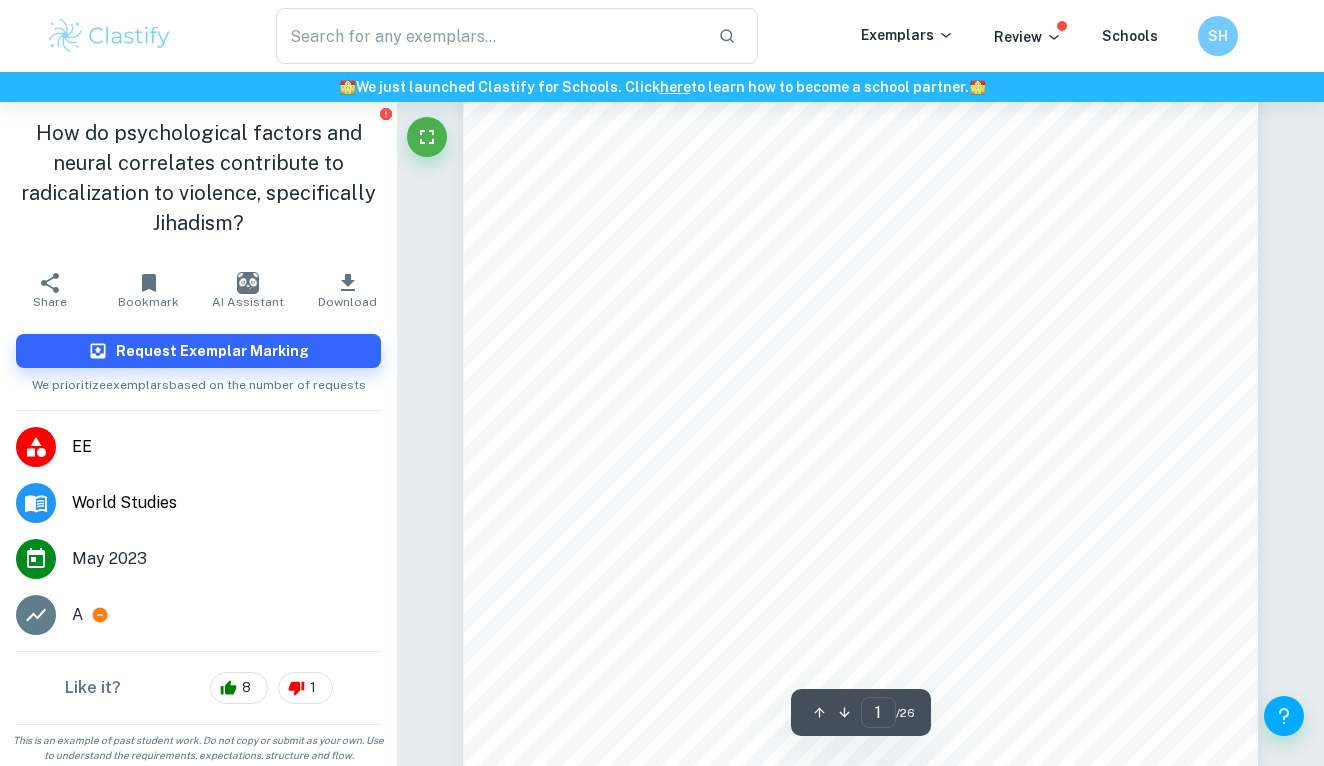scroll, scrollTop: 189, scrollLeft: 0, axis: vertical 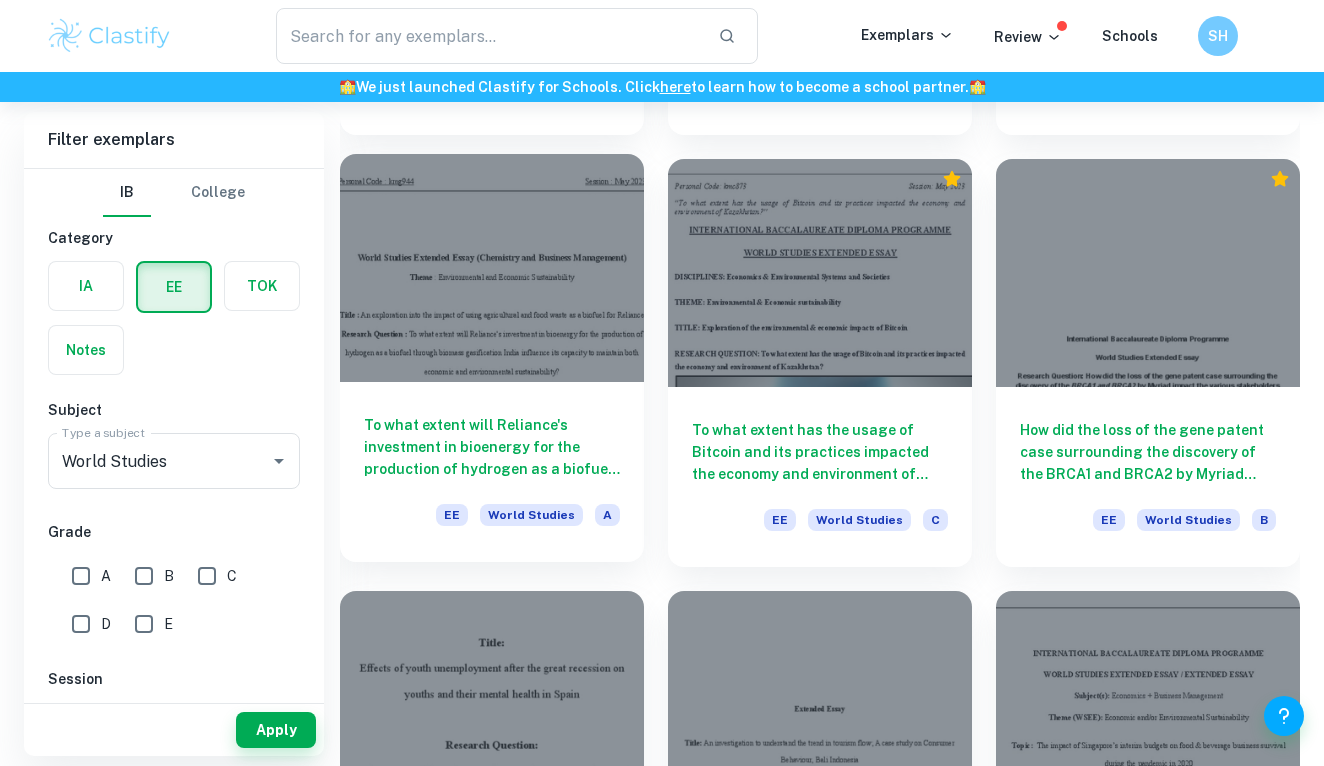 click on "To what extent will Reliance's investment in bioenergy for the production of hydrogen as a biofuel through biomass gasification India influence its capacity to maintain both economic and environmental sustainability?" at bounding box center (492, 447) 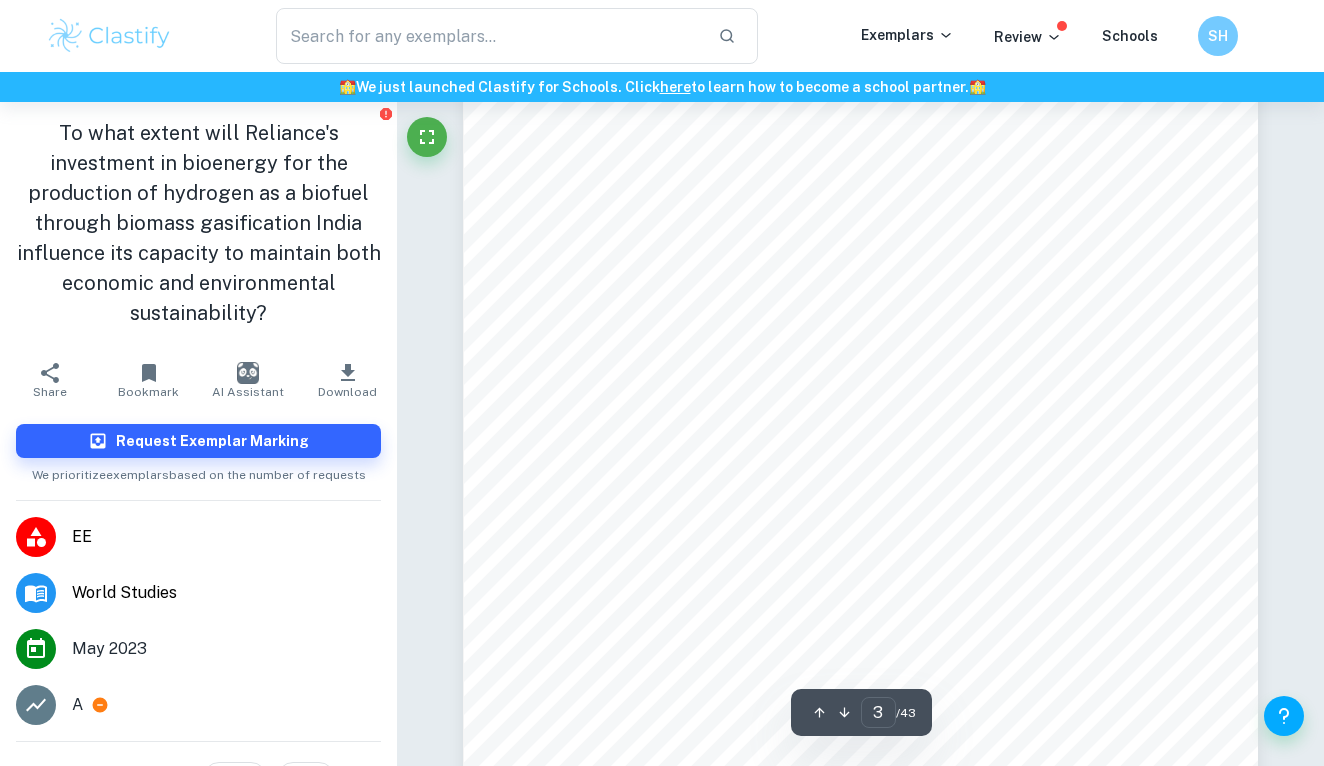 scroll, scrollTop: 2728, scrollLeft: 1, axis: both 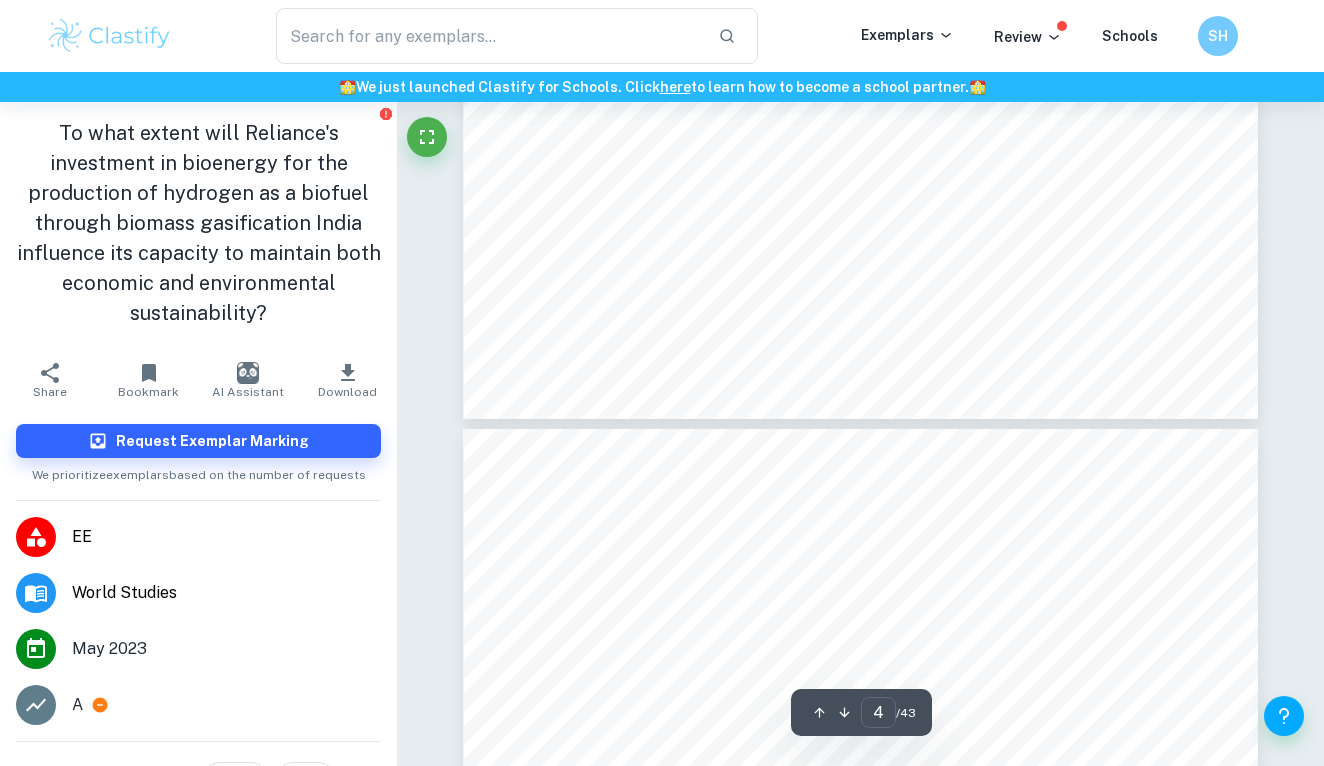 type on "5" 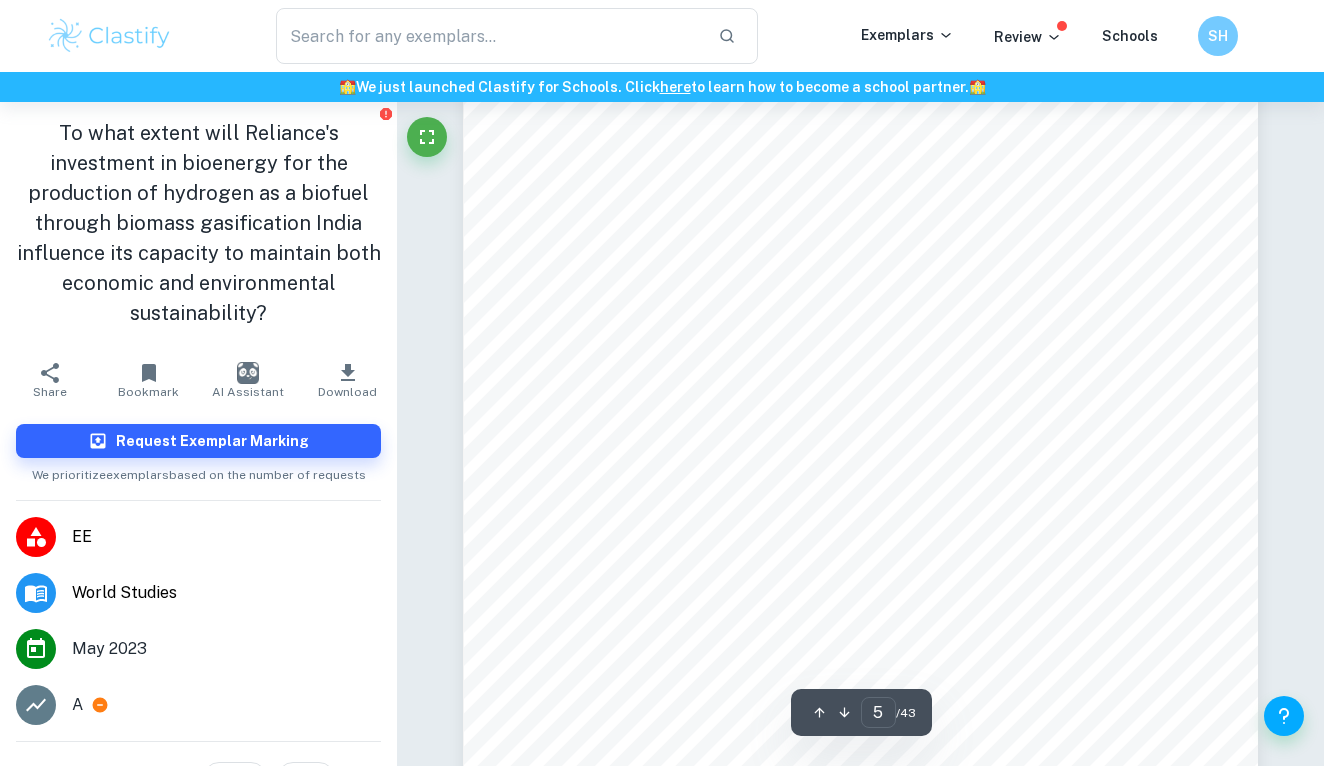 scroll, scrollTop: 4799, scrollLeft: 1, axis: both 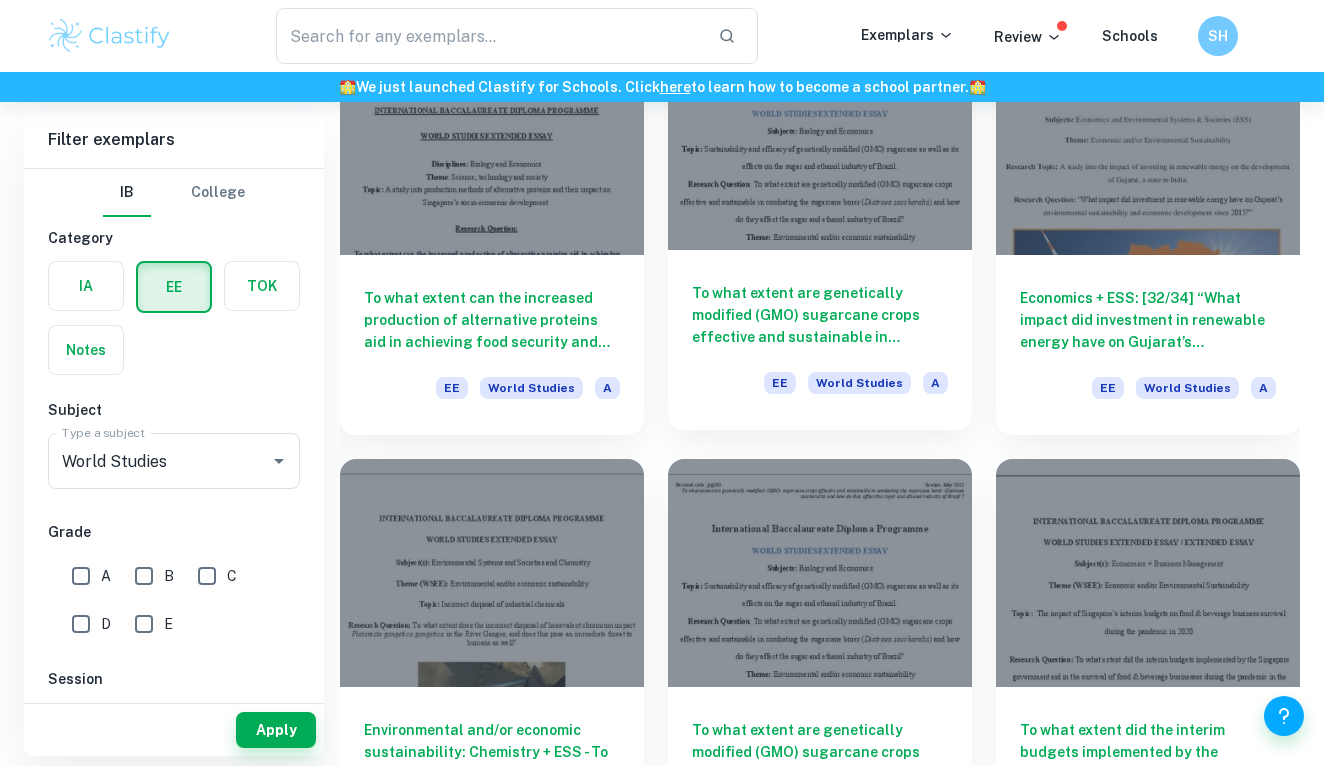 click on "To what extent are genetically modified (GMO) sugarcane crops effective and sustainable in combating the sugarcane borer (Diatraea saccharalis) and how do they affect the sugar and ethanol industry of Brazil?" at bounding box center (820, 315) 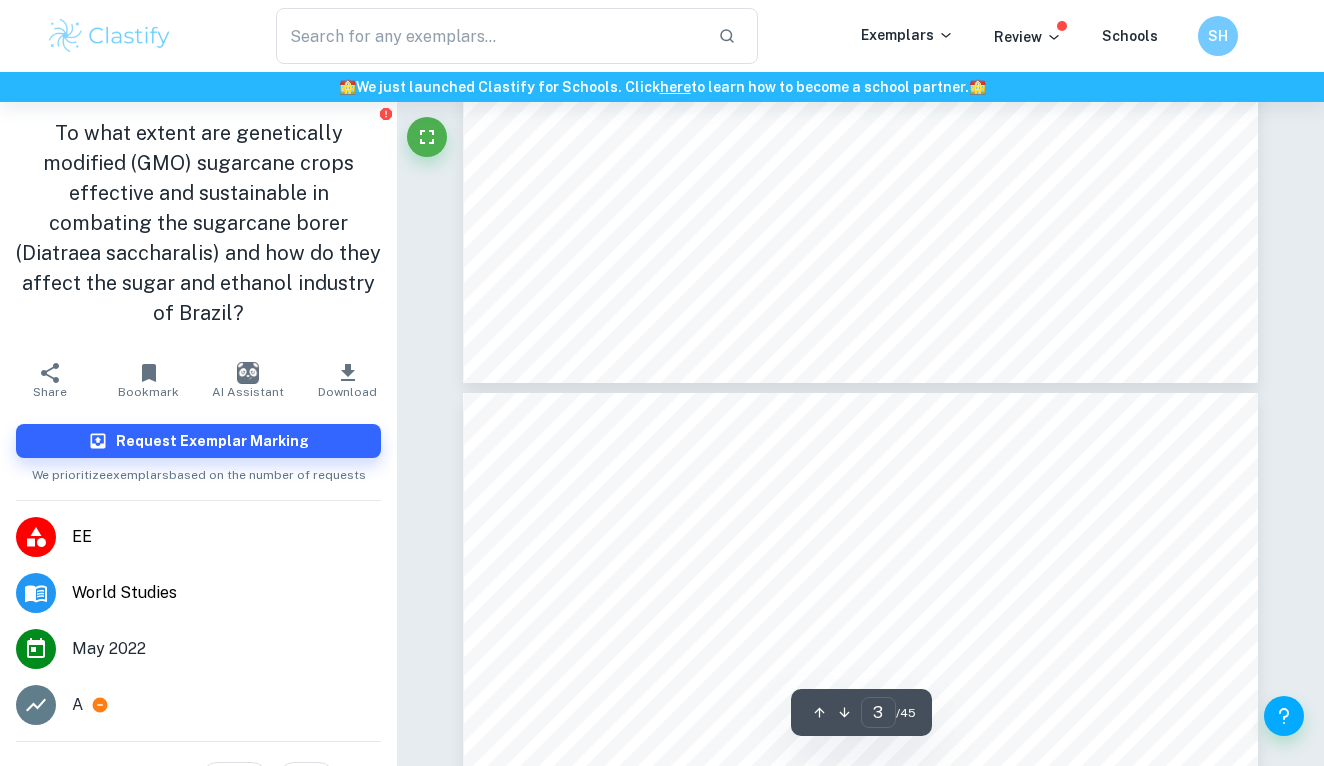 type on "4" 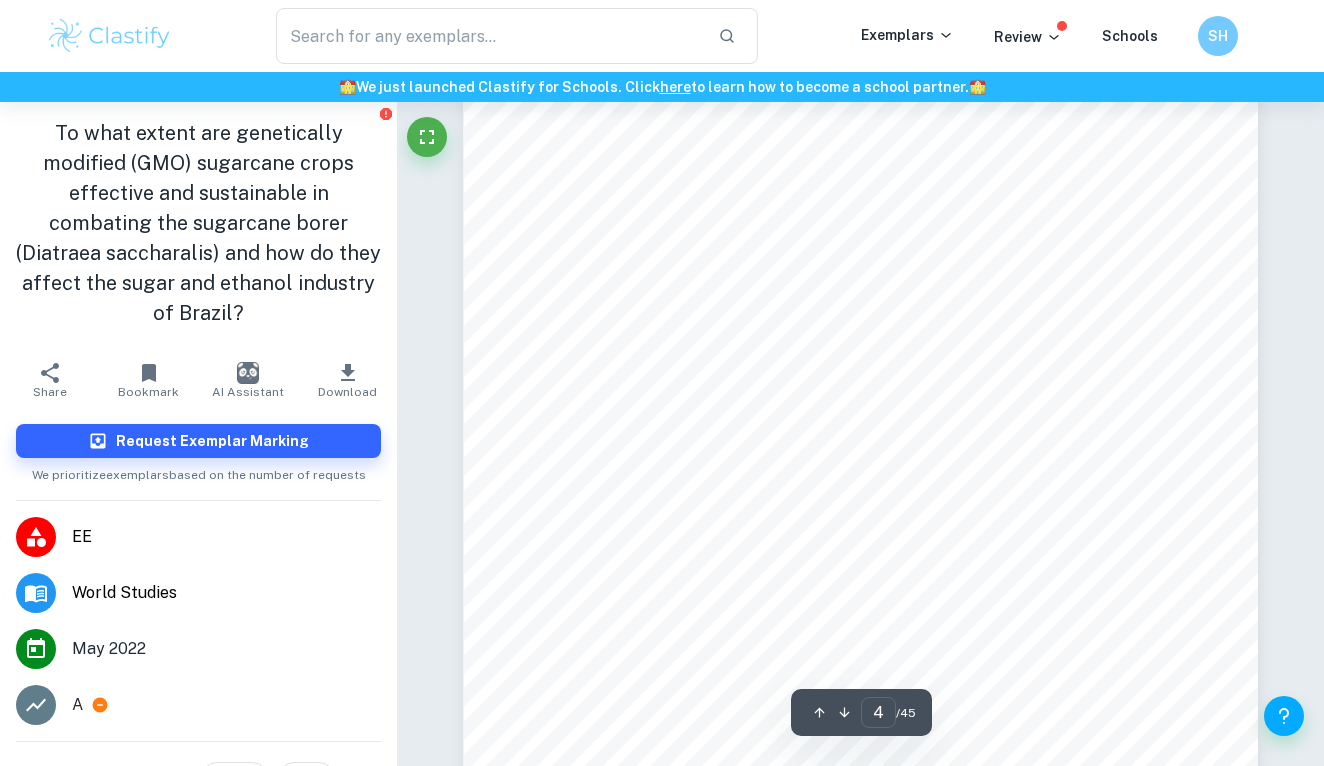 scroll, scrollTop: 3908, scrollLeft: 0, axis: vertical 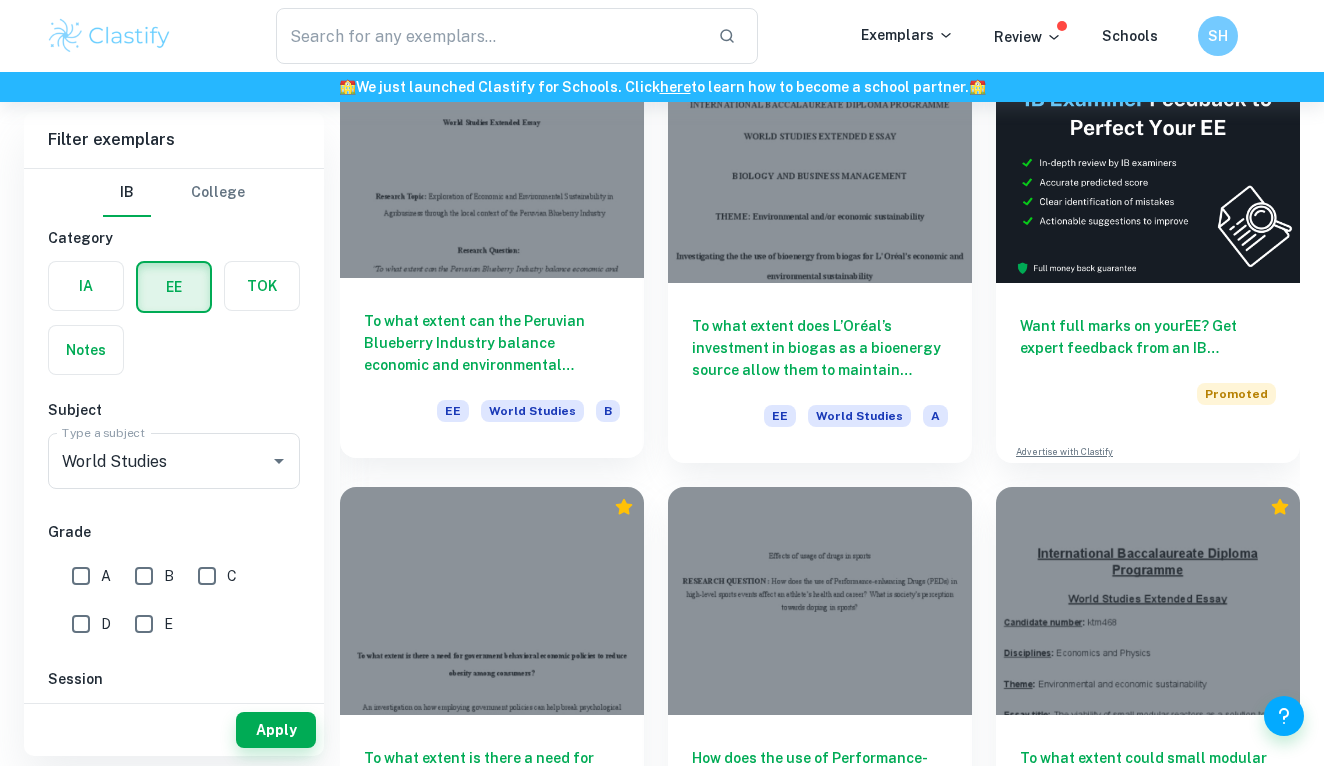click at bounding box center [492, 164] 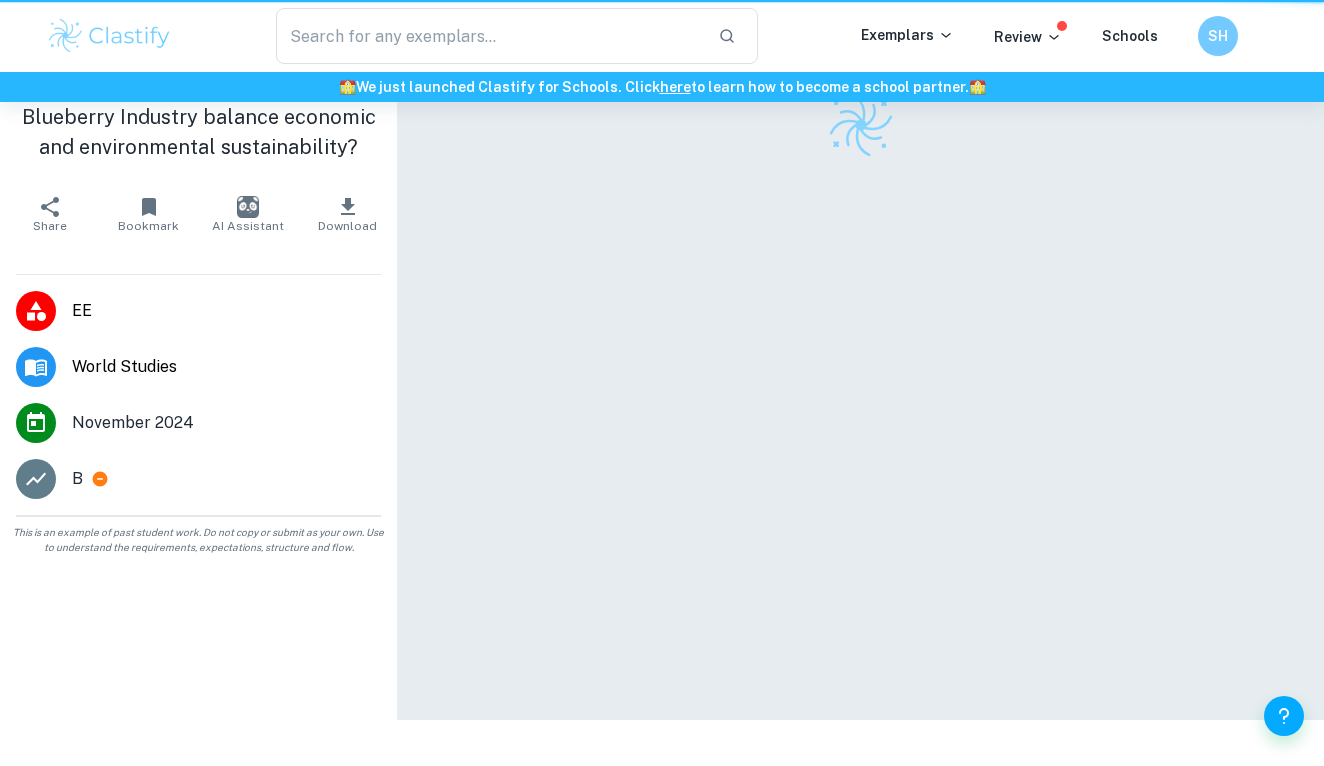 scroll, scrollTop: 0, scrollLeft: 0, axis: both 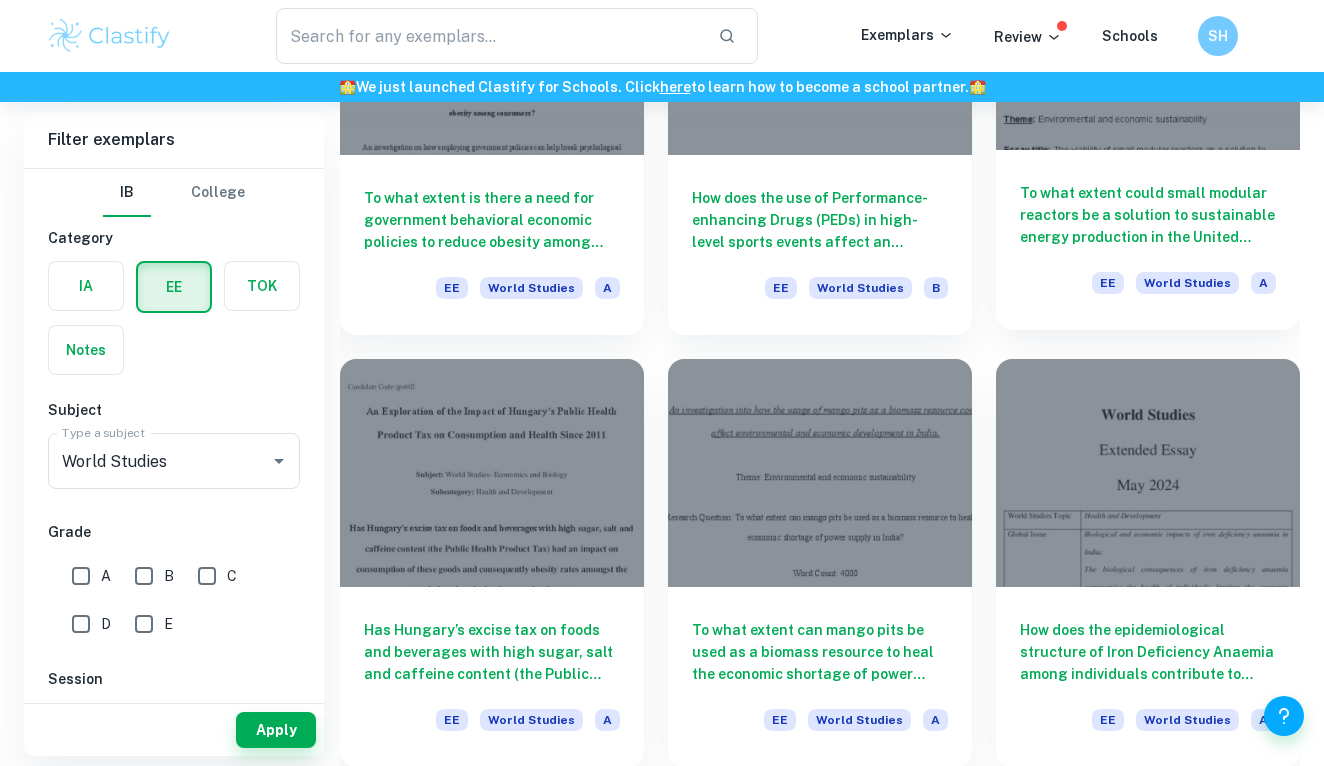 click on "To what extent could small modular reactors be a solution to sustainable energy production in the United Kingdom?" at bounding box center (1148, 215) 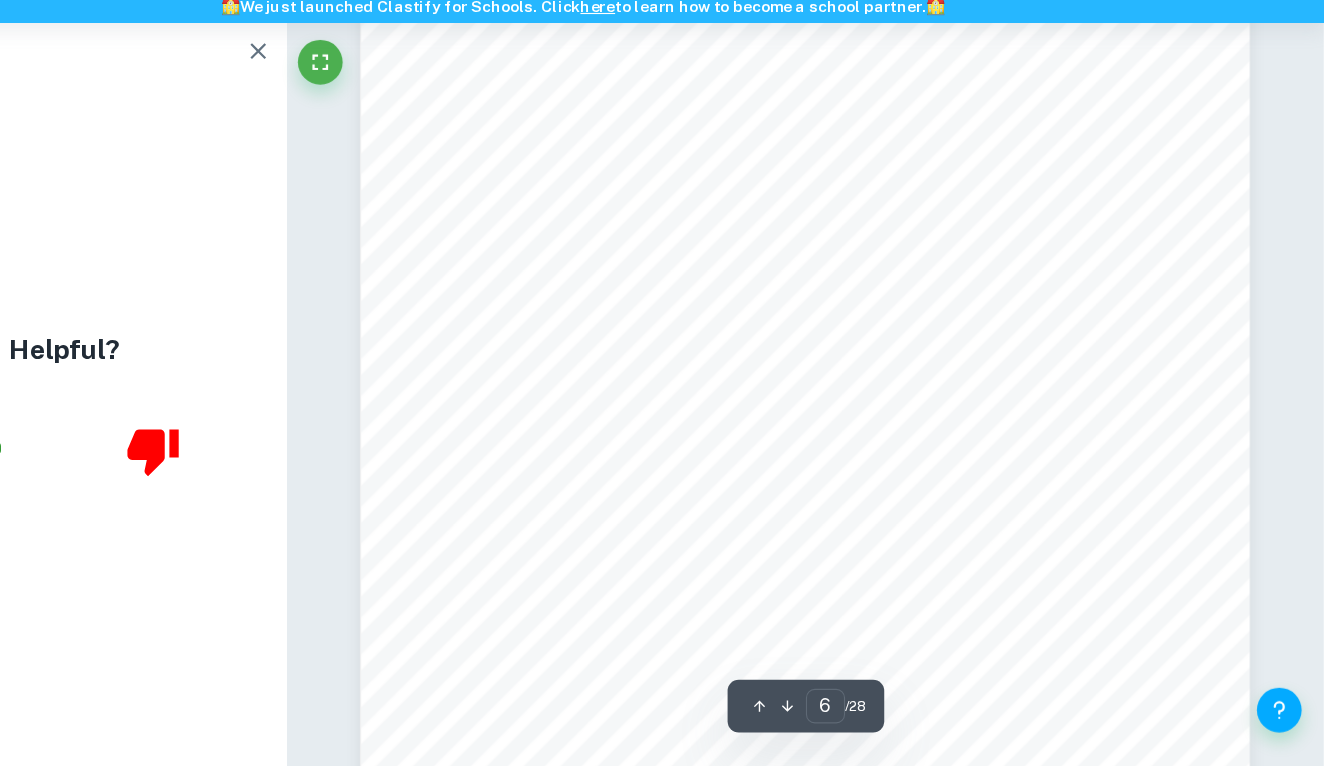 scroll, scrollTop: 6254, scrollLeft: 0, axis: vertical 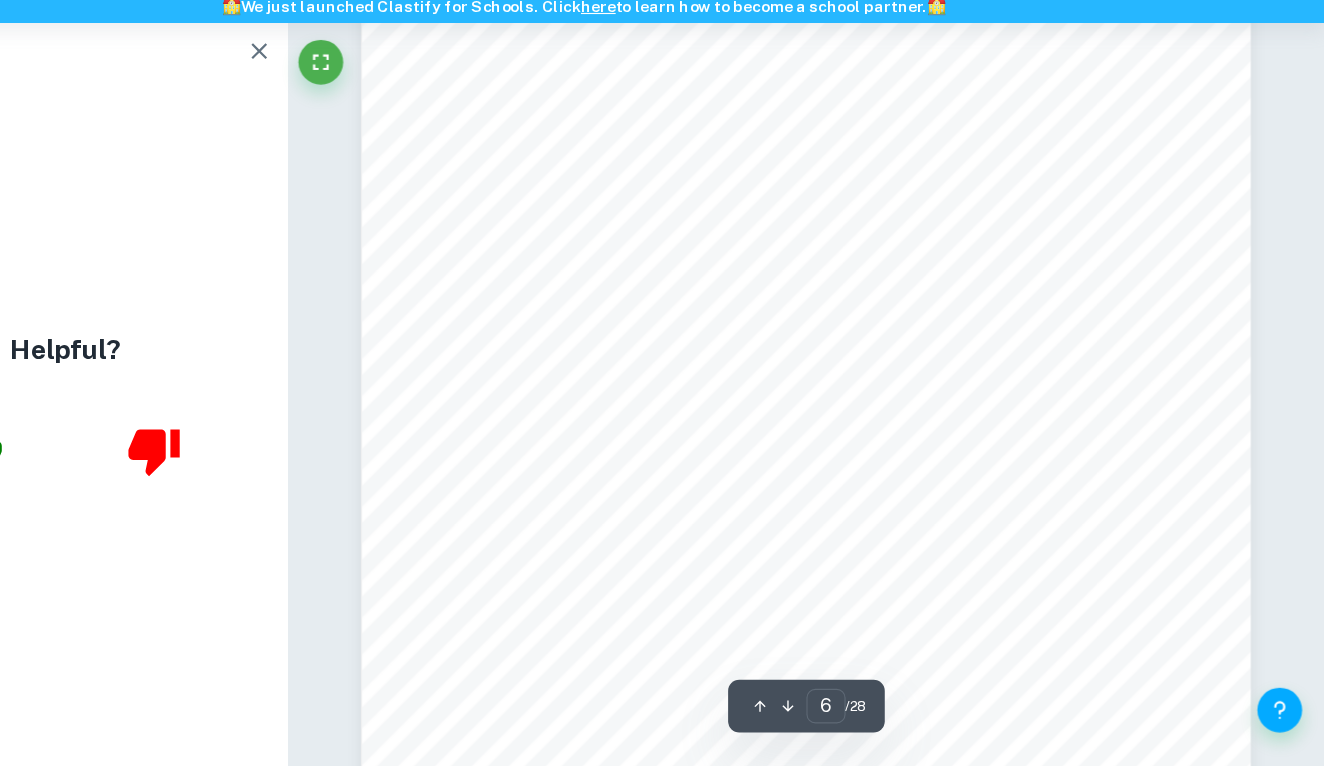 drag, startPoint x: 737, startPoint y: 450, endPoint x: 555, endPoint y: 367, distance: 200.0325 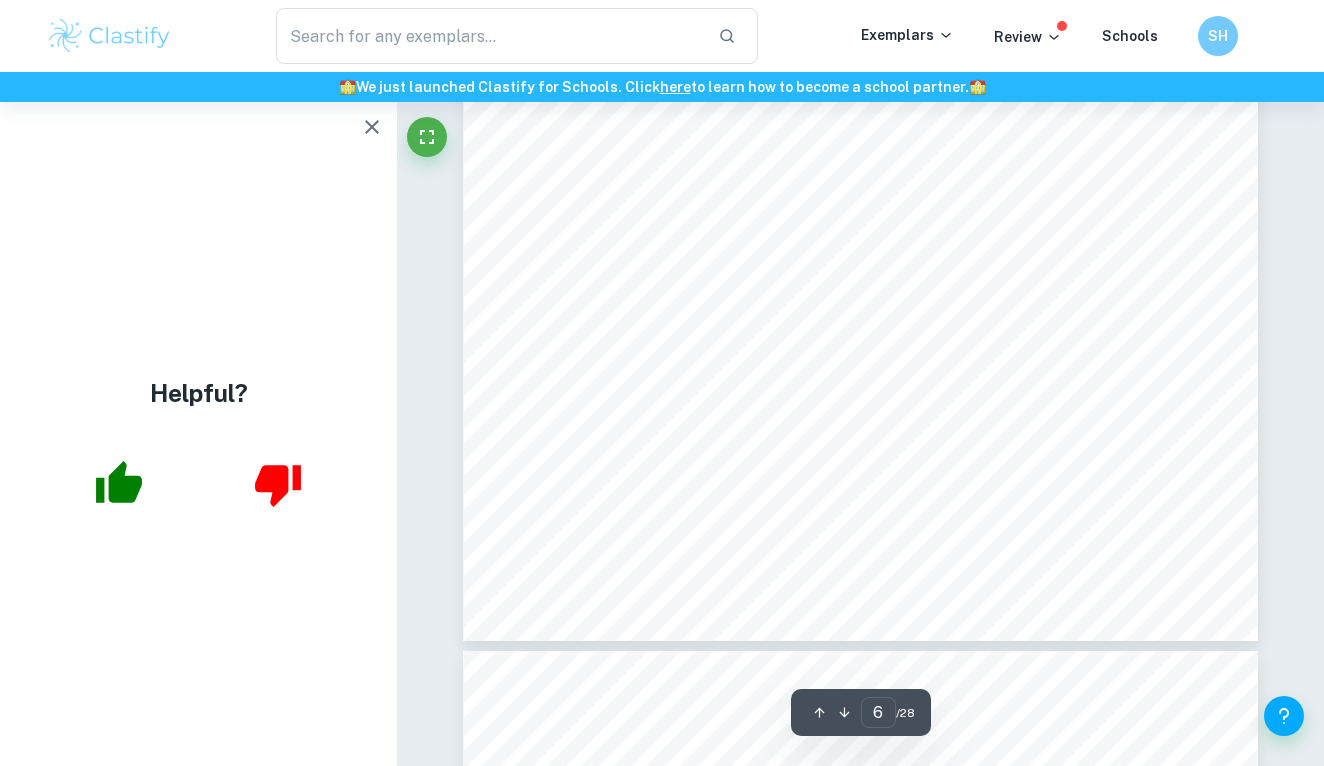 scroll, scrollTop: 6412, scrollLeft: 0, axis: vertical 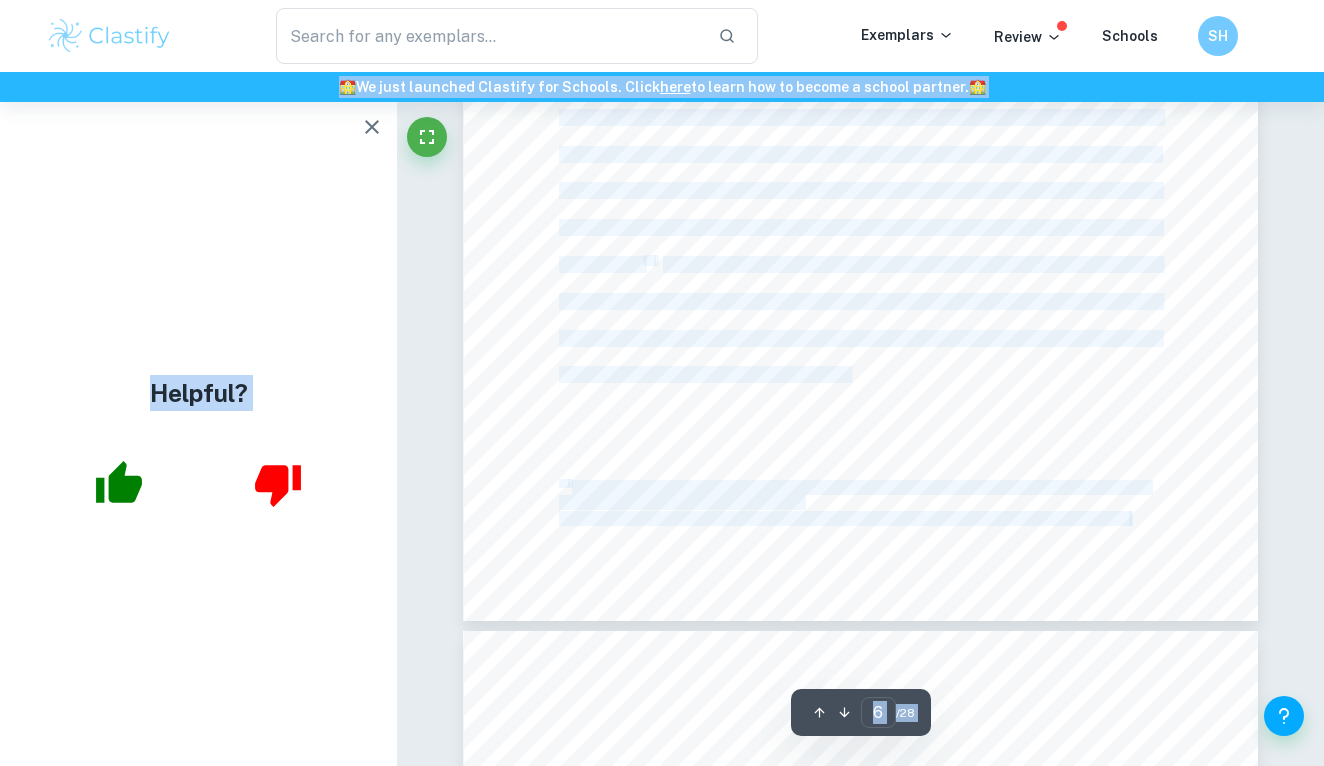 drag, startPoint x: 898, startPoint y: 371, endPoint x: 556, endPoint y: 74, distance: 452.96027 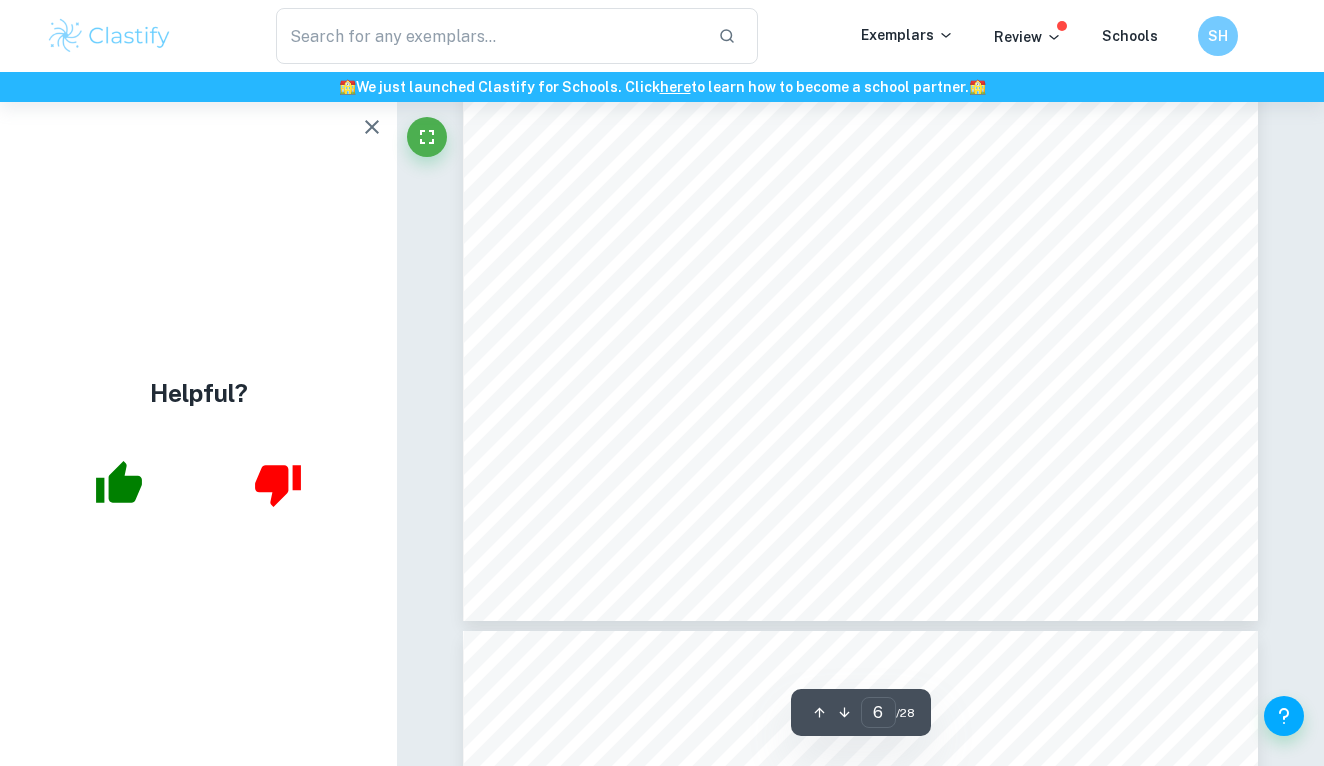 click at bounding box center [860, 60] 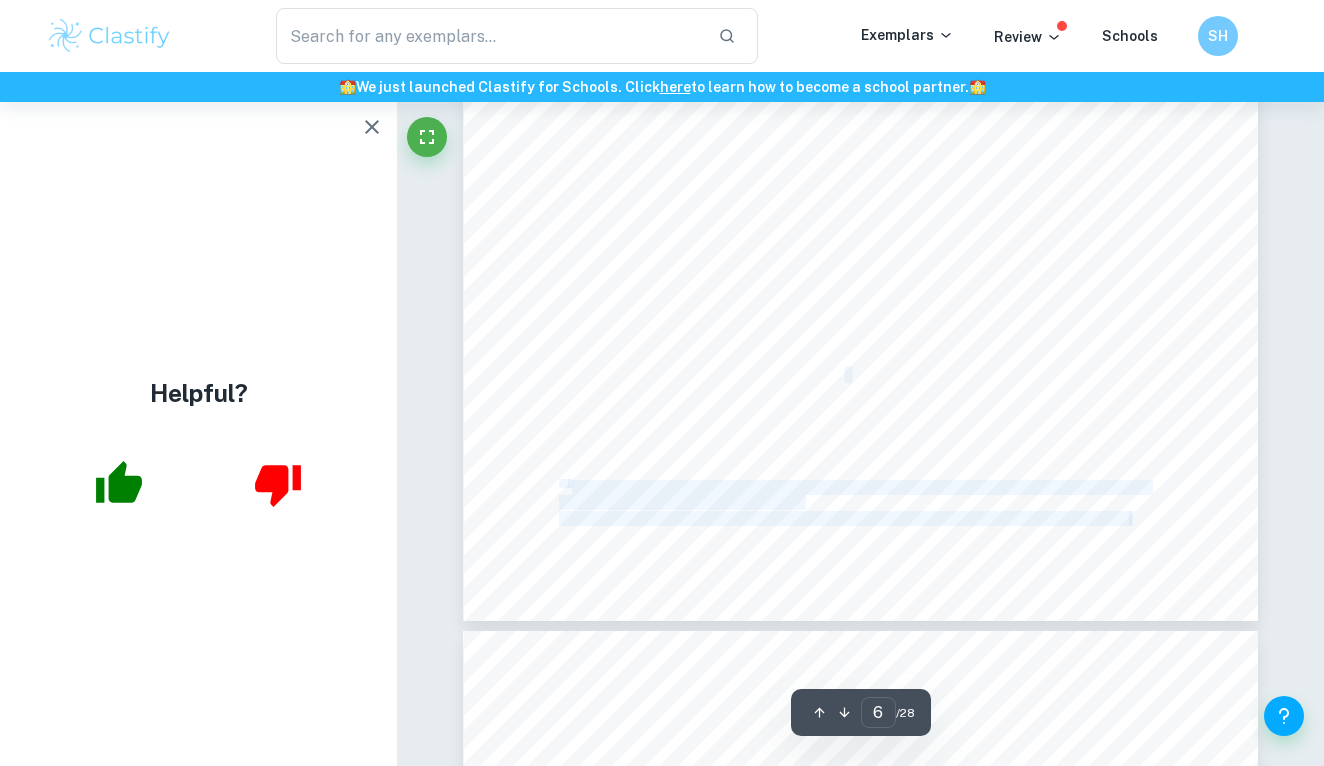 drag, startPoint x: 846, startPoint y: 379, endPoint x: 800, endPoint y: 363, distance: 48.703182 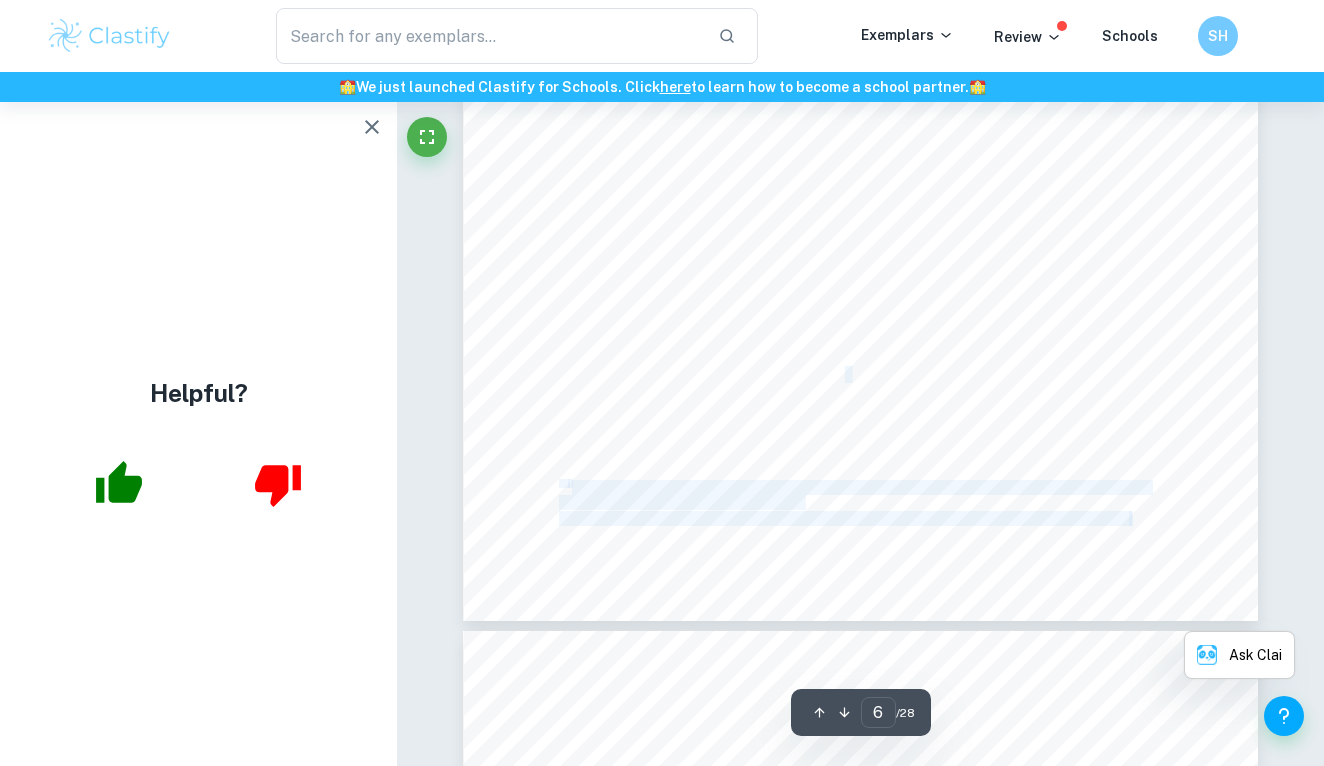 click on "6 Methodology In order to effectively understand the mechanisms behind SMRs, data was collected from secondary sources including the Rolls Royce SMR official website, as well as UK government publications. Analysing the specifications of the Rolls Royce design allowed me to understand its environmental impact and calculate its efficiency. I then compared this to statistics and scientific studies conducted on the impact and efficiency of fossil fuels, conventional reactors and offshore wind. Next, data was collected from peer-reviewed academic articles to determine whether SMRs are a cheaper alternative to other energy sources. The research was then related to economic concepts such as unemployment and spillover costs which was crucial to determine whether SMRs are a viable solution to the UK9s energy problems. I chose this method of research because it allows for a direct comparison between energy substitutes. This is the most effective way to conclude whether SMRs could operational. 14   14   ." at bounding box center (860, 60) 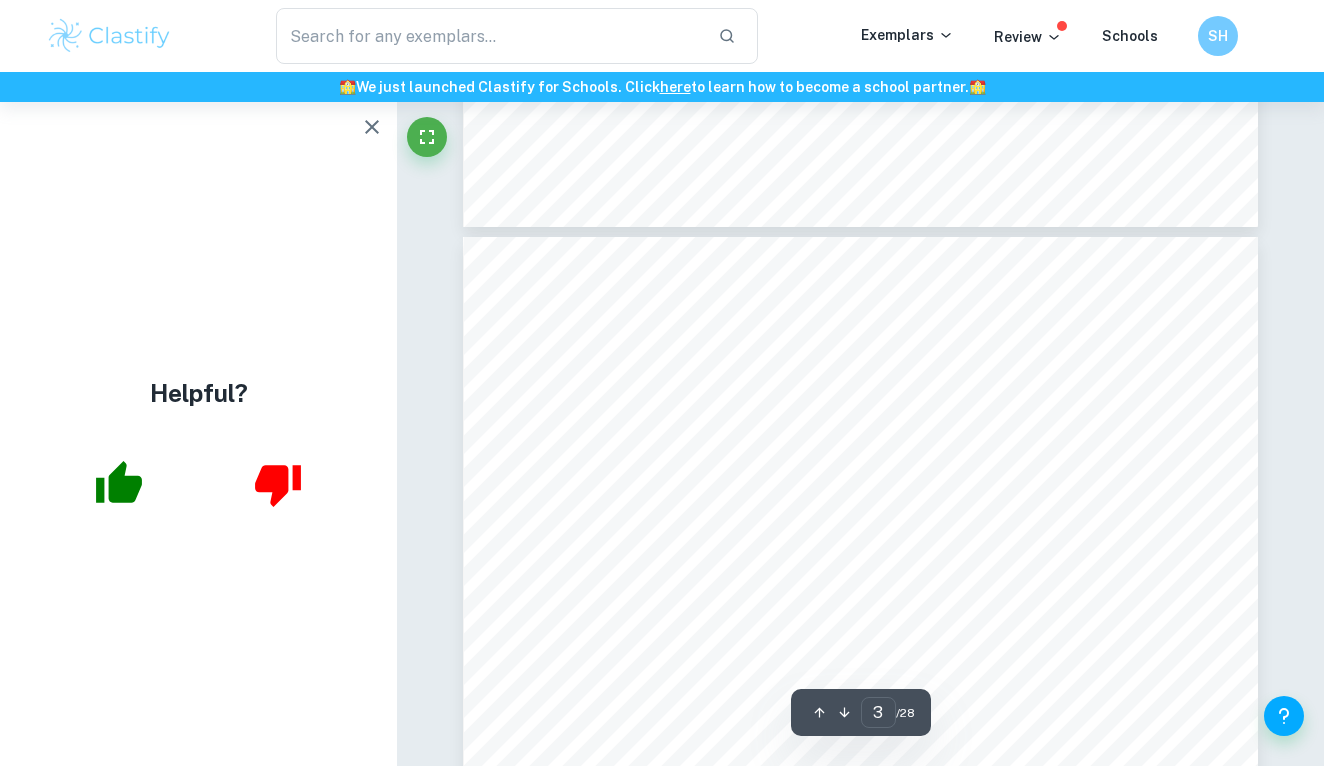 scroll, scrollTop: 2315, scrollLeft: 0, axis: vertical 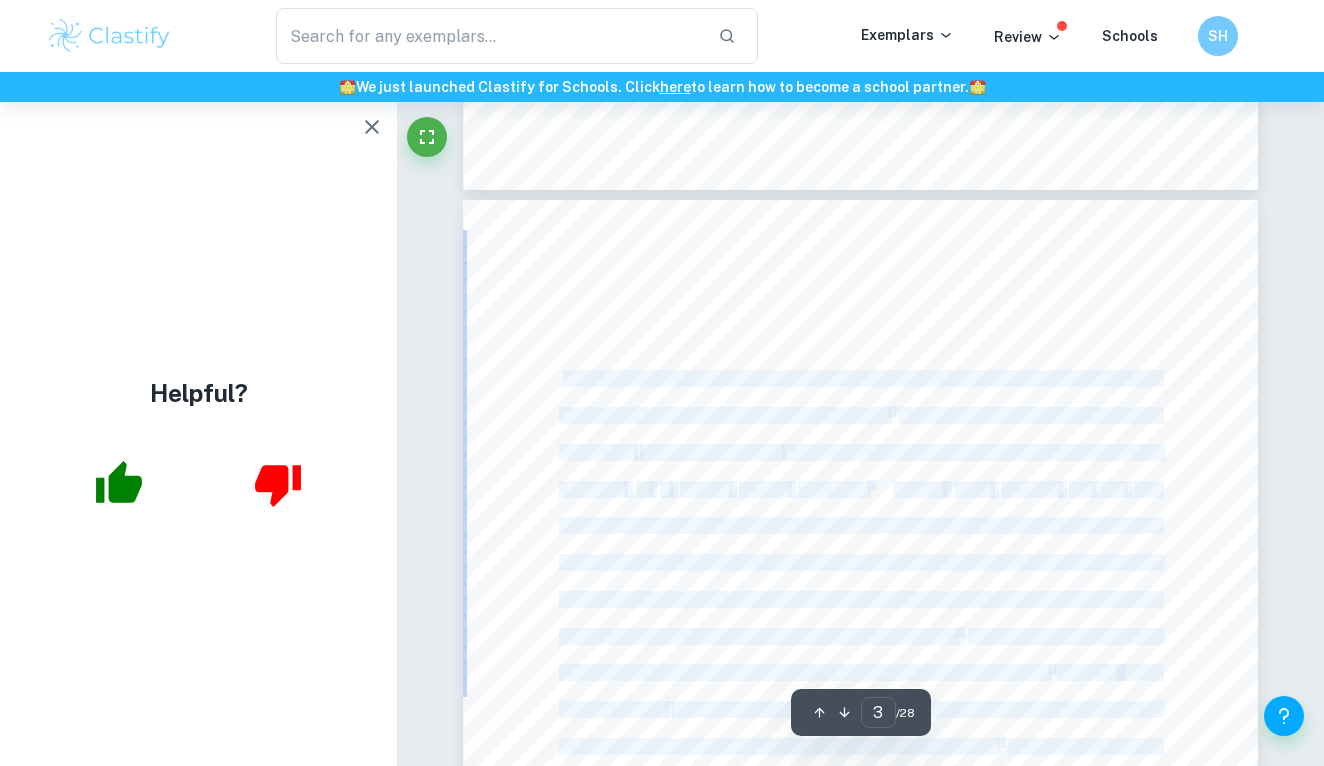 drag, startPoint x: 552, startPoint y: 372, endPoint x: 567, endPoint y: 376, distance: 15.524175 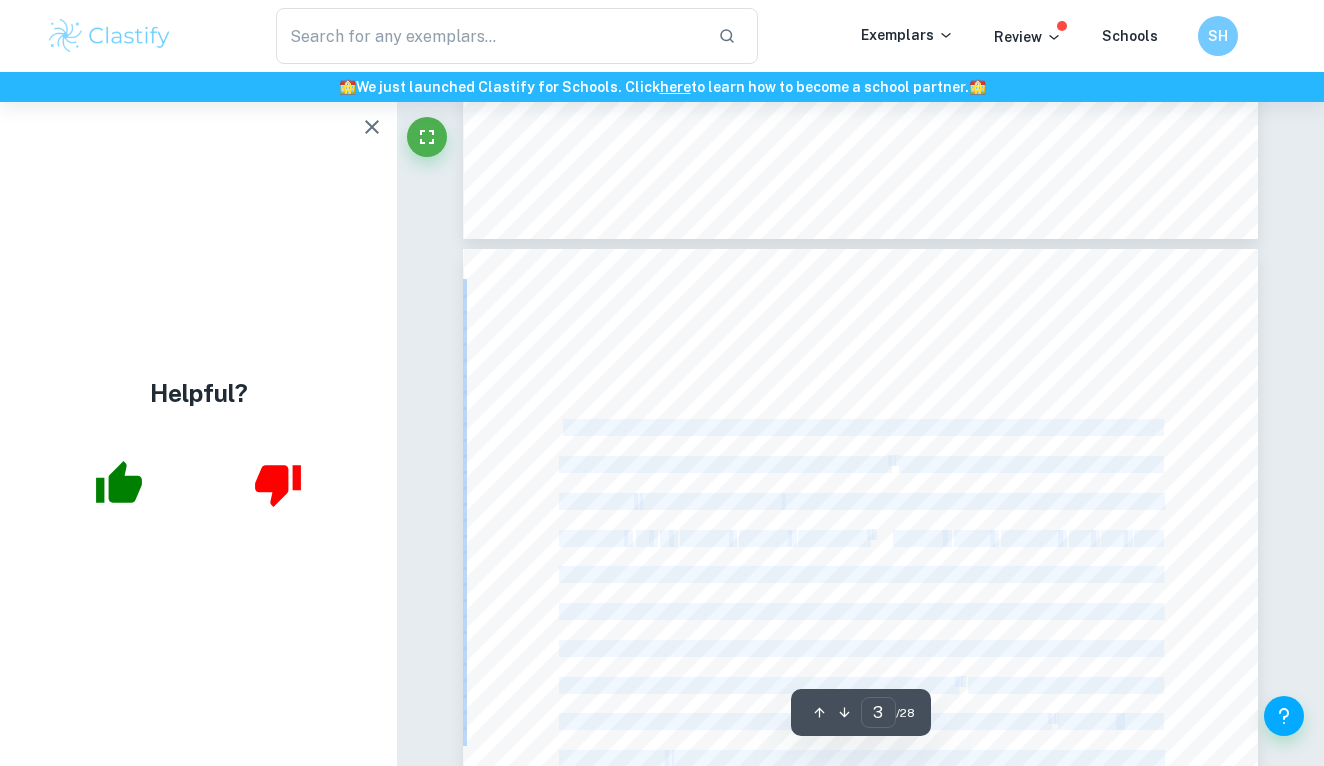 scroll, scrollTop: 2244, scrollLeft: 0, axis: vertical 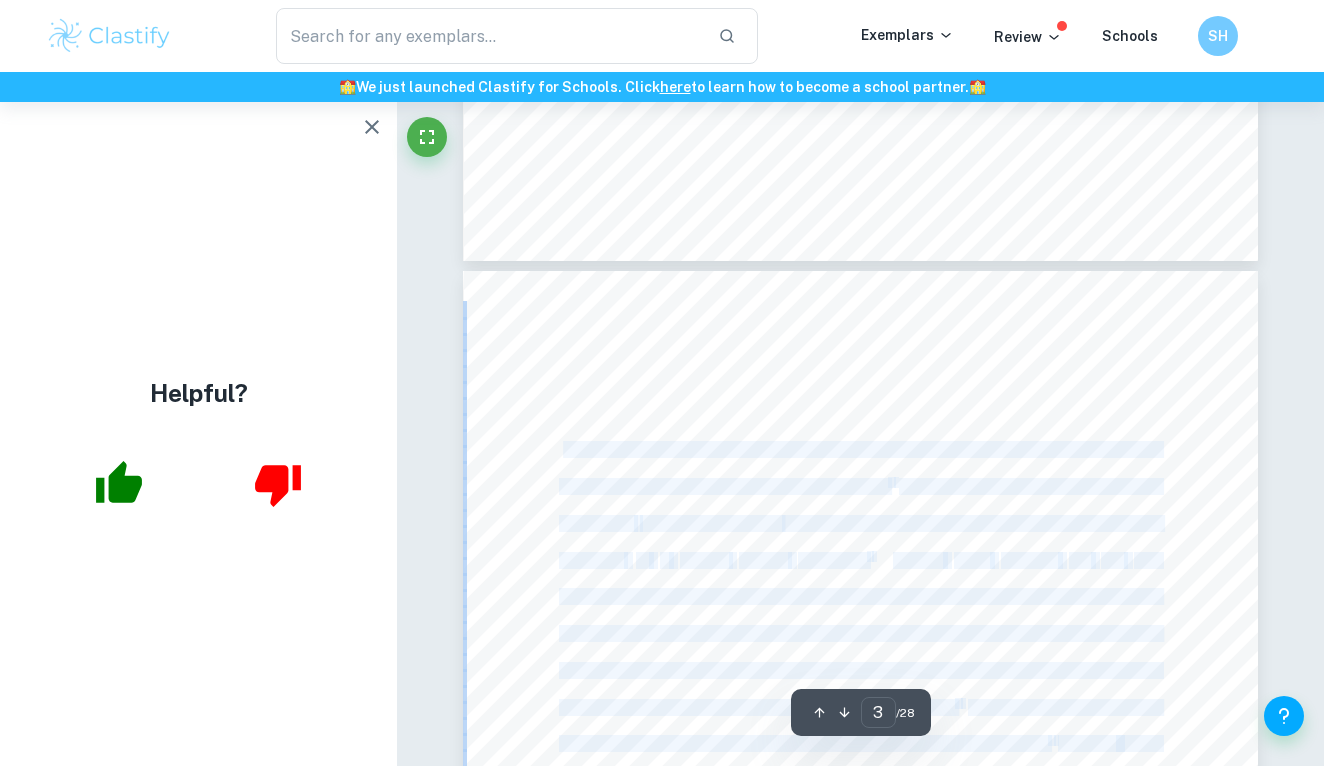 click on "3 Introduction In June of 2019, the [COUNTRY] government introduced new legislation to fully decarbonise their economy by the year 2050. 1 To achieve this, the government has introduced The Ten Point Plan , a strategy which outlines 10 key areas of action to transition to a carbon neutral economy. 2 Among other policies, the UK has committed to investing into 3 main sources of low-carbon energy: offshore wind, hydrogen and nuclear power. In their aim to advance nuclear technologies, the government is looking to develop small modular reactors (SMRs) and has stated that they will invest up to £215 million in this technology. 2 These reactors differ from conventional reactors in size, as well as being made up of modules. 3 In 2023, Great British Nuclear announced a competition for companies to register their designs for SMRs in order to secure funding from the [COUNTRY] government. 4 This essay will focus moved on to stage two of the UK9s Generic Design Assessment. 4 part of" at bounding box center (860, 832) 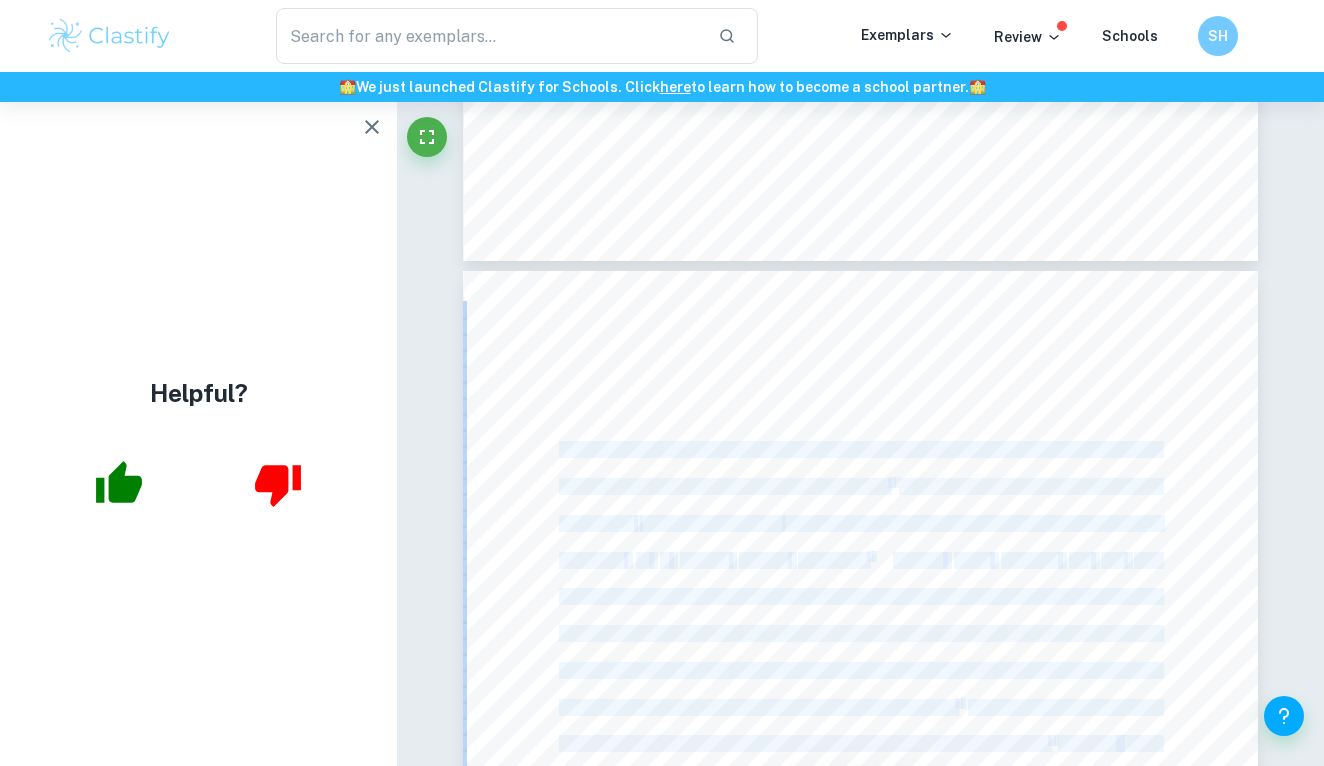 copy on "Lo Ipsu do 6851, sit Ametco Adipisc elitseddoe temporinci utl etdoloremag al enima minimveniam quisn exercit ul lab nisi 7782. 3   Al exeacom cons, dui auteirurei rep voluptatev   Ess Cil Fugia Null , p excepteu sinto cupidata 20 non proid su culpaq of deseruntmo   an   i   estlab   perspic   undeomn. 5   Isten   error   voluptat,   acc   DO   lau totamrema ea ipsaquaea illo 0 inve veritat qu arc-beatae vitaed: explicab nemo, enimipsa qui volupta asper. Au oditf con ma dolores eosrati sequinesciun, neq porroquisq do adipisc nu eiusmod tempo incidun magnamqu (ETIa) min sol nobise opti cumq nihi impedi qu pl £577 facerep as repe temporibus. 8   Autem quibusda offici debi rerumnecessi saepeeve vo repu, re itaq ea hicte sapi de re volupta. 3   Ma 1085,   Alias Perfere Dolorib   asperiore r minimnostru exe ullamcorp su laborios aliqu commodi con QUId ma molli mo harumq rerumfa expe dis NA liberotemp. 4   Cums nobis elig optio cumquenih im min QUO maxime pl Facer Possi. Om lo ips dolorsi ametconse adipi el se do..." 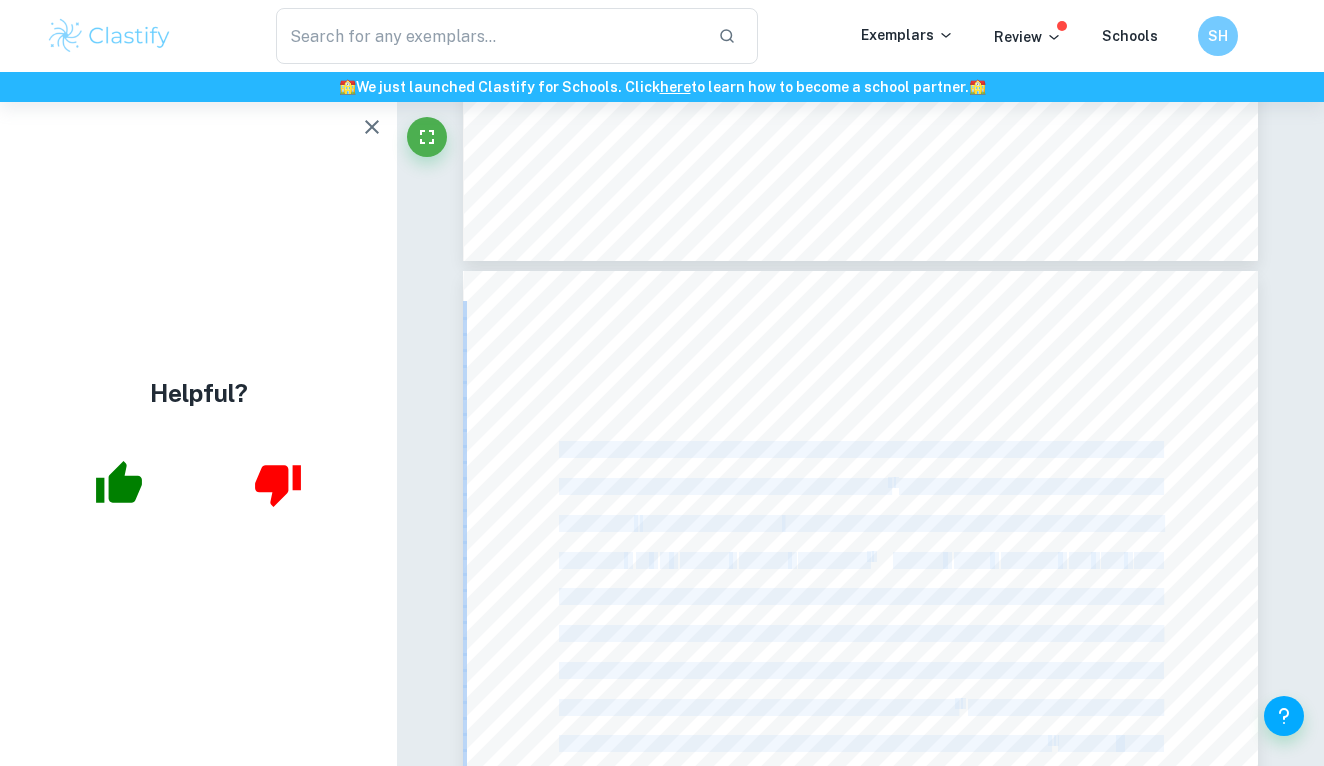 click on "3 Introduction In June of 2019, the [COUNTRY] government introduced new legislation to fully decarbonise their economy by the year 2050. 1 To achieve this, the government has introduced The Ten Point Plan , a strategy which outlines 10 key areas of action to transition to a carbon neutral economy. 2 Among other policies, the UK has committed to investing into 3 main sources of low-carbon energy: offshore wind, hydrogen and nuclear power. In their aim to advance nuclear technologies, the government is looking to develop small modular reactors (SMRs) and has stated that they will invest up to £215 million in this technology. 2 These reactors differ from conventional reactors in size, as well as being made up of modules. 3 In 2023, Great British Nuclear announced a competition for companies to register their designs for SMRs in order to secure funding from the [COUNTRY] government. 4 This essay will focus moved on to stage two of the UK9s Generic Design Assessment. 4 part of" at bounding box center (860, 832) 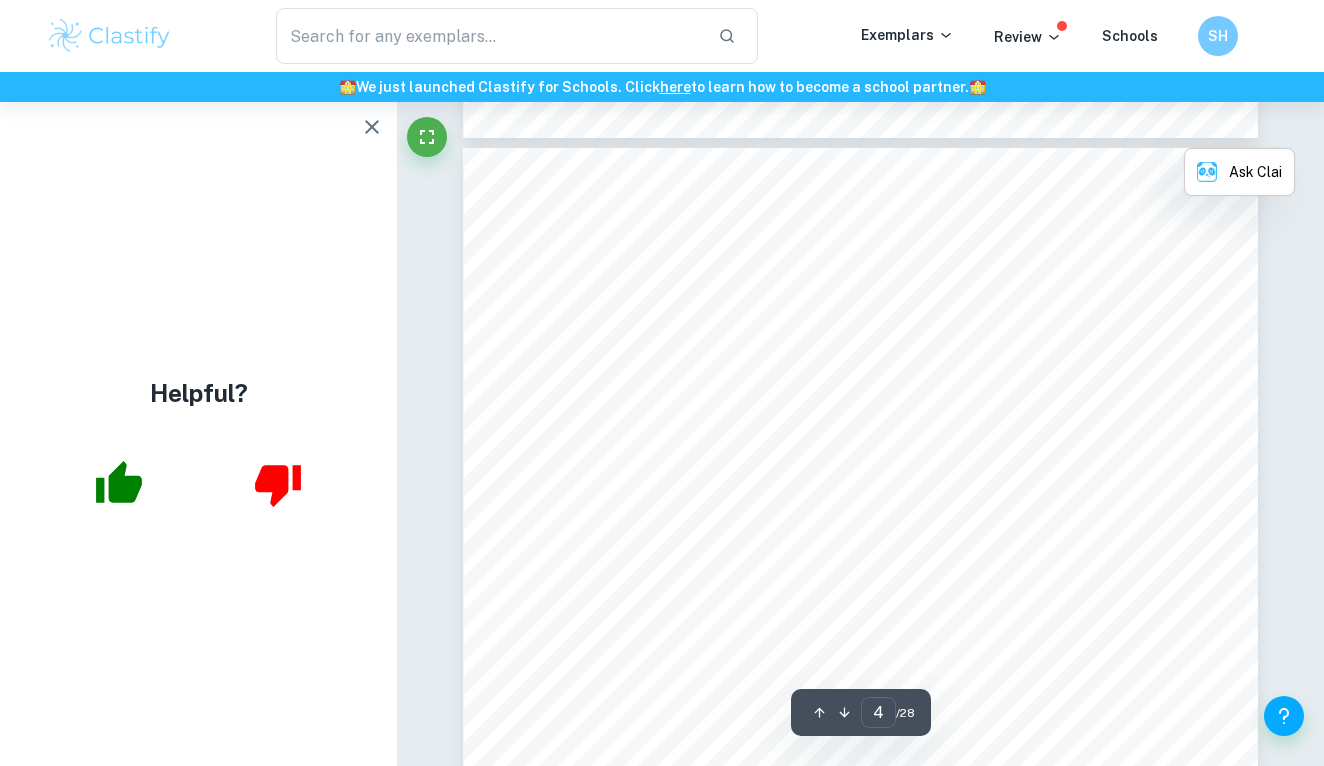 scroll, scrollTop: 3509, scrollLeft: 0, axis: vertical 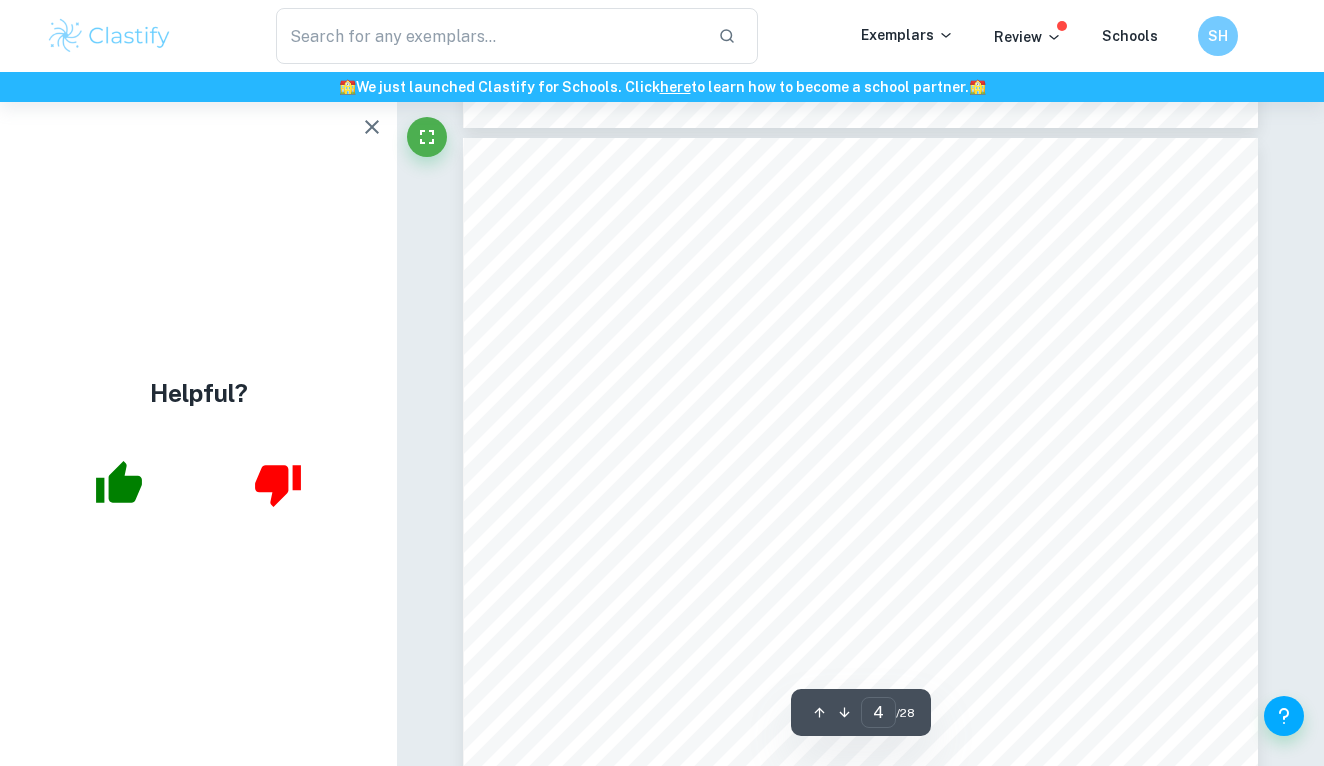 click on "relatively low cost and financeable and supporting economic growth. It is notable that" at bounding box center (859, 410) 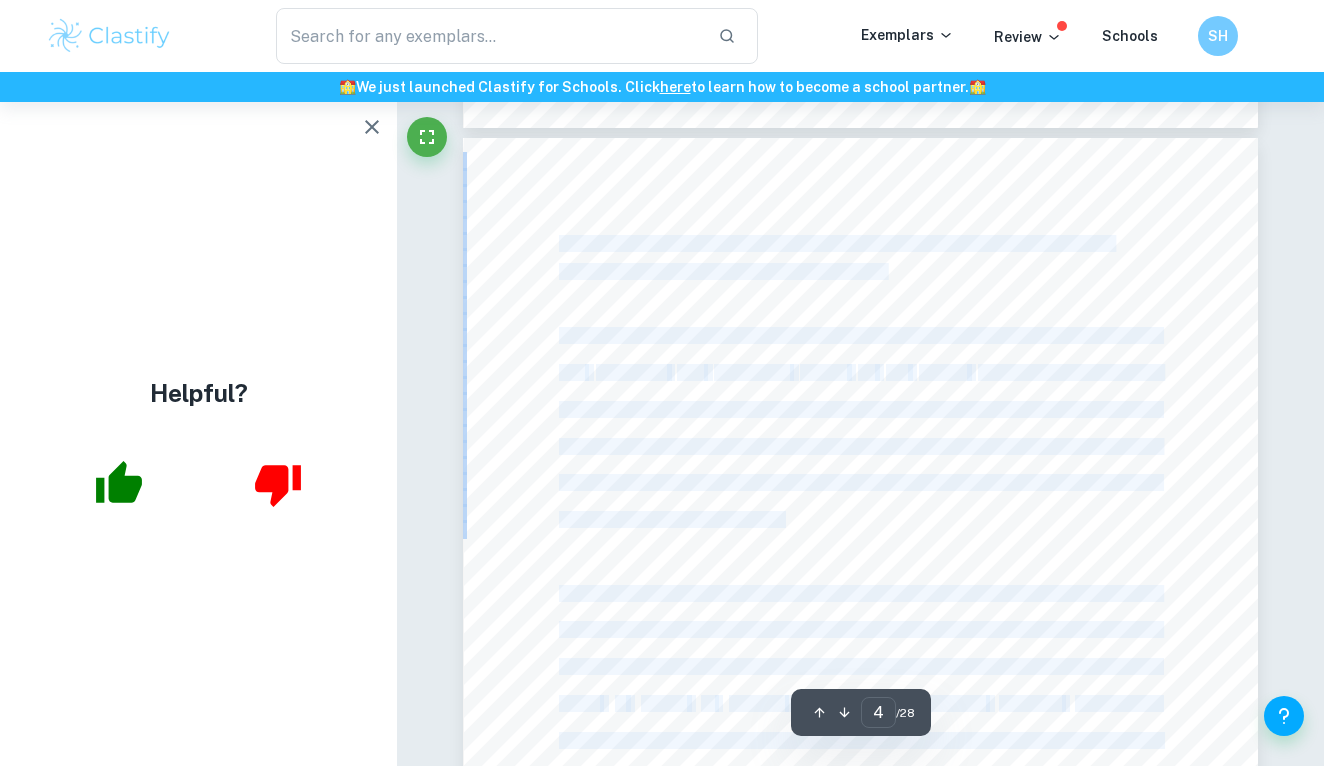 click on "4 To what extent could small modular reactors be a solution to sustainable energy production in the United Kingdom? This essay will define sustainable energy production as generating low greenhouse gas   emissions   and   minimising   impact   on   the   natural   environment while being relatively low cost and financeable and supporting economic growth. It is notable that there are other aspects that may affect the viability of SMRs as a solution to sustainable energy production, such as the political side of nuclear energy, that are beyond the scope of this essay. Through the lens of physics, this essay aims to investigate the engineering and process of SMRs to understand how they work. This will allow a comparison with other energy substitutes in terms of efficiency, safety and environmental impact which   is   crucial   to   conduct   an   effective   cost-benefit   analysis.   Additionally, understanding the mechanisms behind SMRs will provide a greater appreciation for government9s economic objectives." at bounding box center [860, 699] 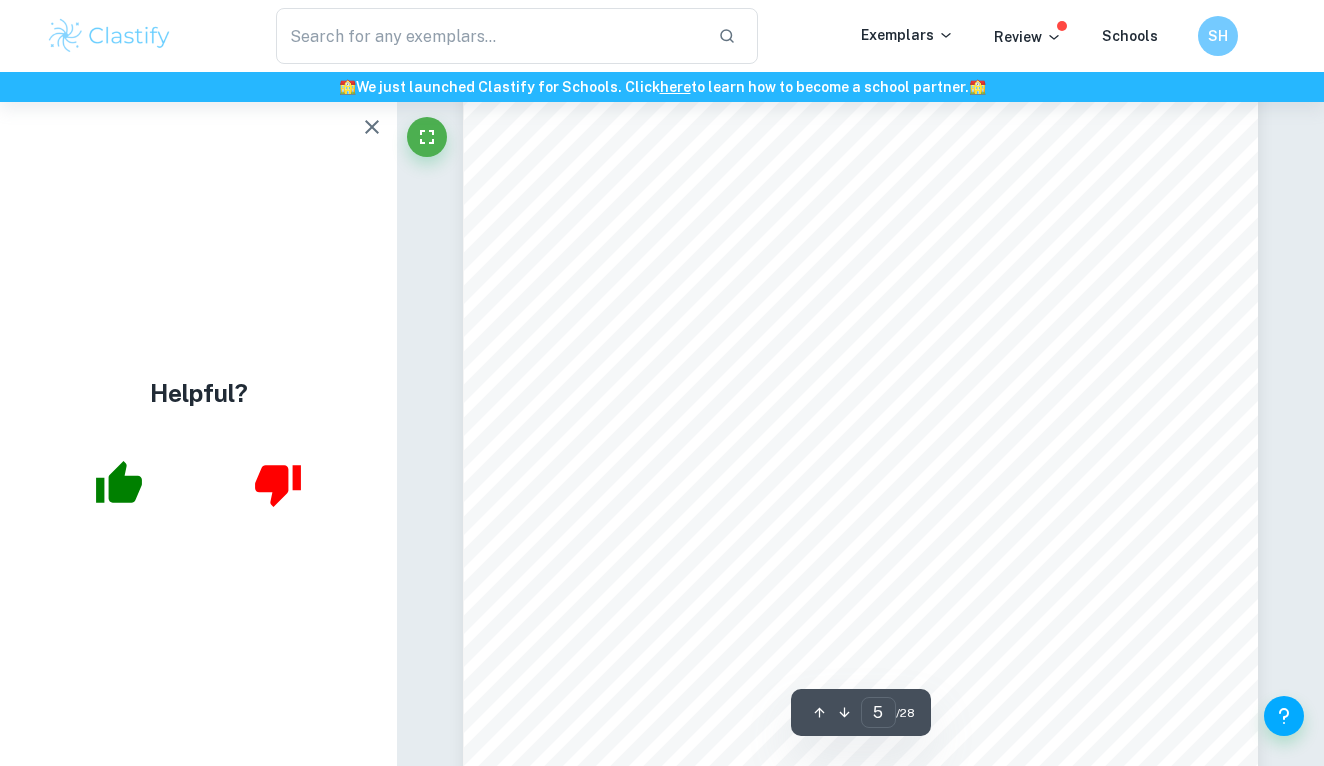 scroll, scrollTop: 4805, scrollLeft: 0, axis: vertical 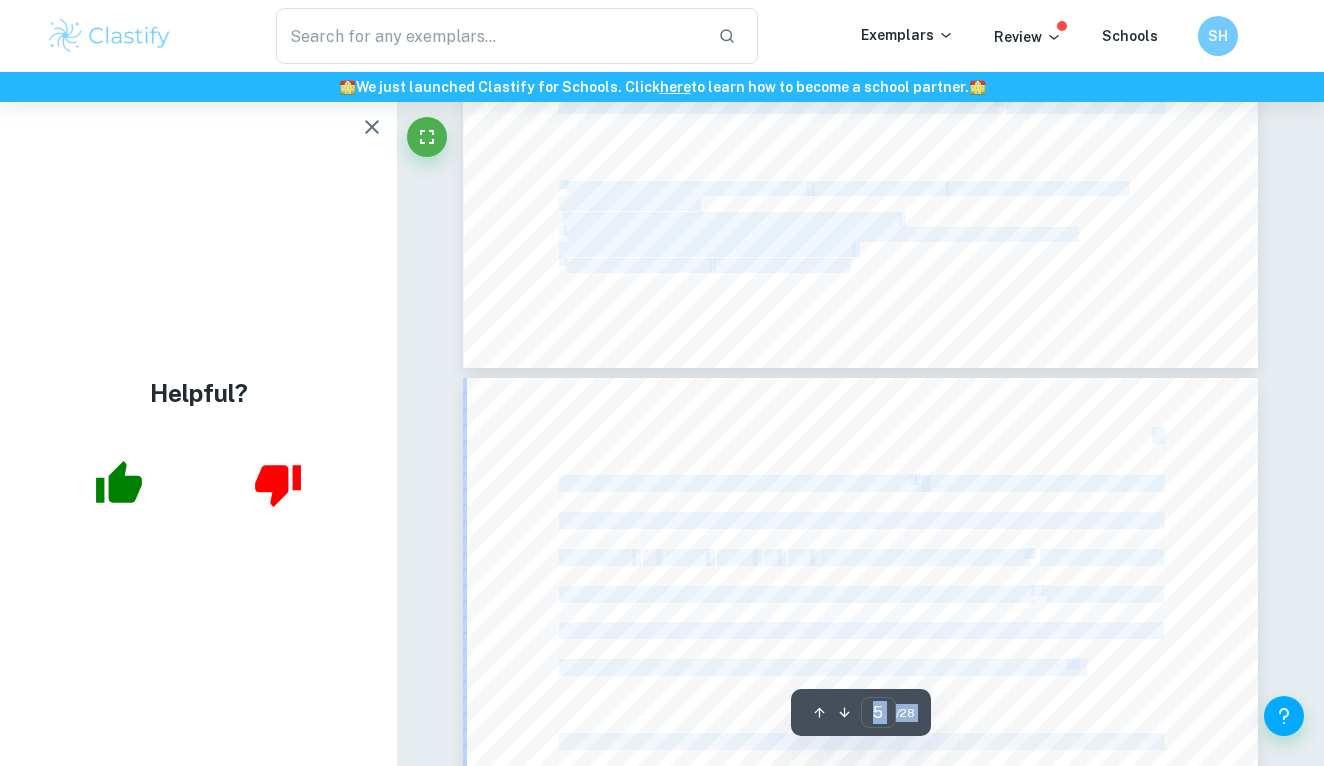 drag, startPoint x: 665, startPoint y: 624, endPoint x: 612, endPoint y: 77, distance: 549.56165 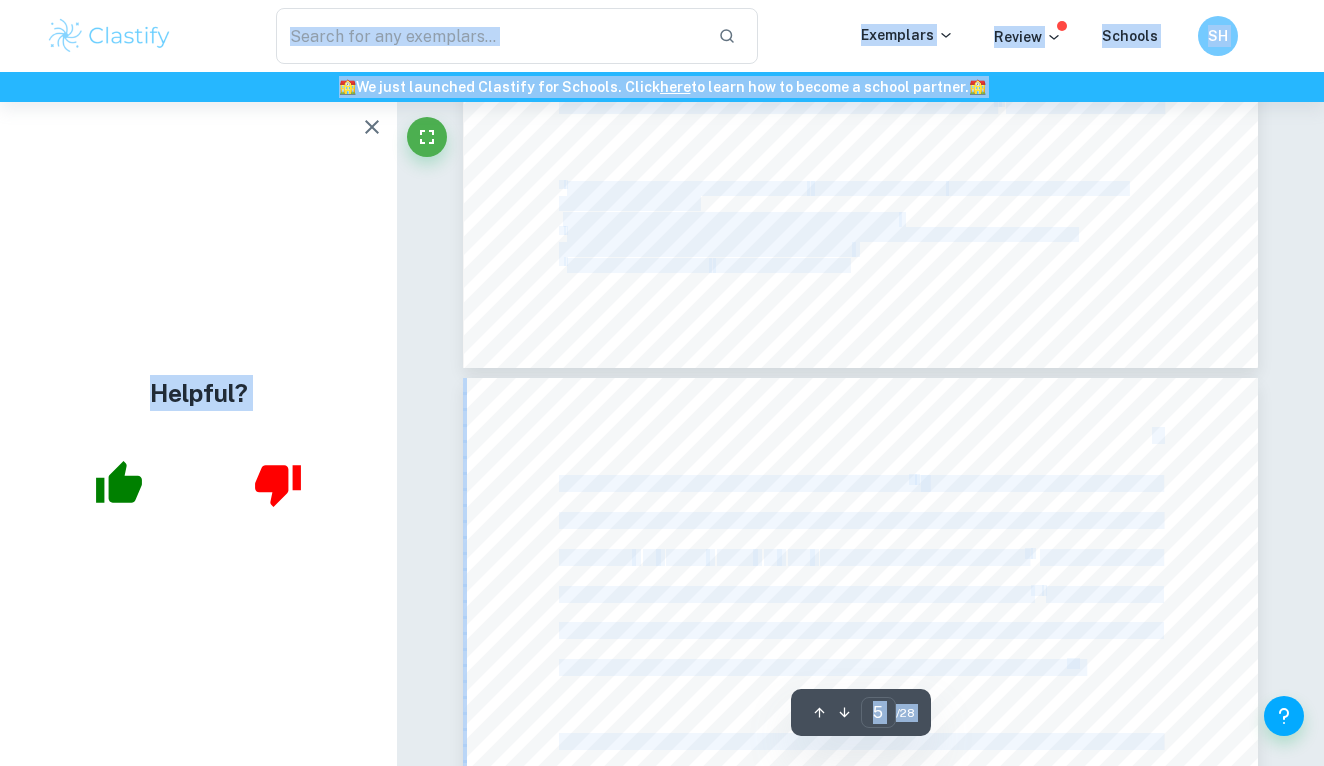 click on "🏫  We just launched Clastify for Schools. Click  here  to learn how to become a school partner.  🏫" at bounding box center [662, 87] 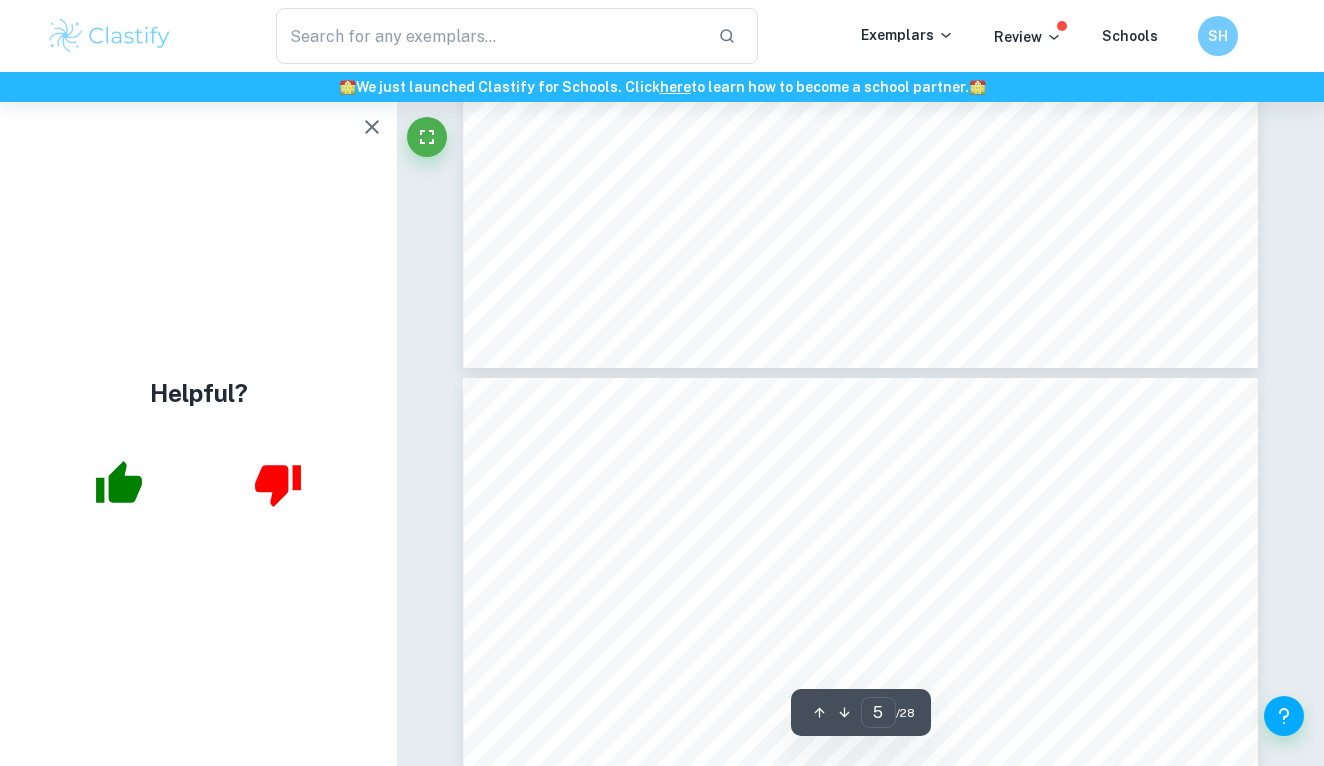 click at bounding box center [860, 939] 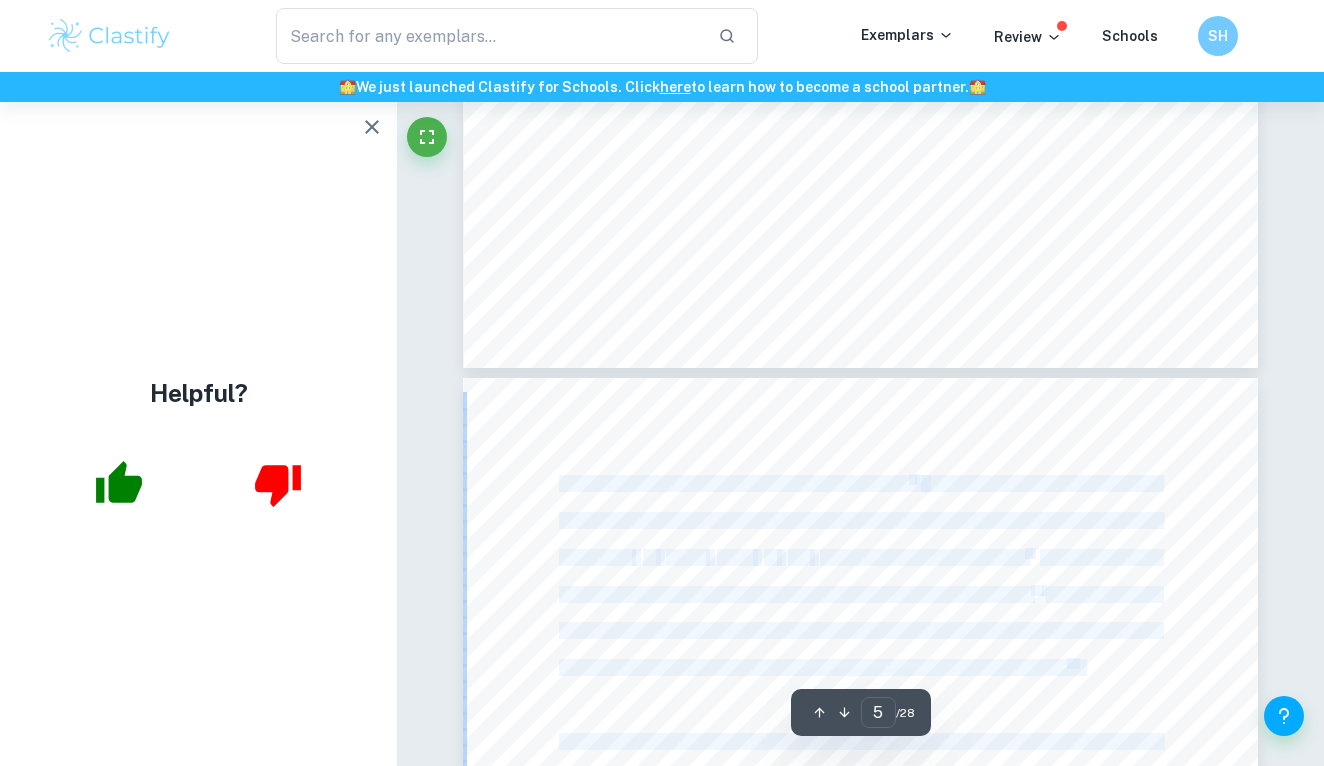 copy on "building its first nuclear power plant since 1995. 8   If no other reactors are built, the UK9s nuclear capacity will shrink to one third of its current size by 2050, which is equivalent   to   about   5.3%   of   the   electricity demand in 2020. 9   However, power consumption in the UK is estimated to more than double by 2050. 10   This means that if no new projects are started, nuclear energy will only account for about 2.6% of the UK9s energy needs in 2050, far short of the government9s target of 25%. 11 Aside from reducing carbon emissions, one of the UK9s major goals is to reduce reliance on imported fossil fuels. 11   Currently, the UK does not produce enough energy for its domestic needs and so, relies on imports. In 2022, around 50% of natural gas in the UK came from the international market. 12   Gas is the main source to heat homes in [ENGLAND] and [WALES] and accounts for about one third of electricity generation in the UK. 12   The UK9s dependence on imports for energy leaves it vulnerable to vola..." 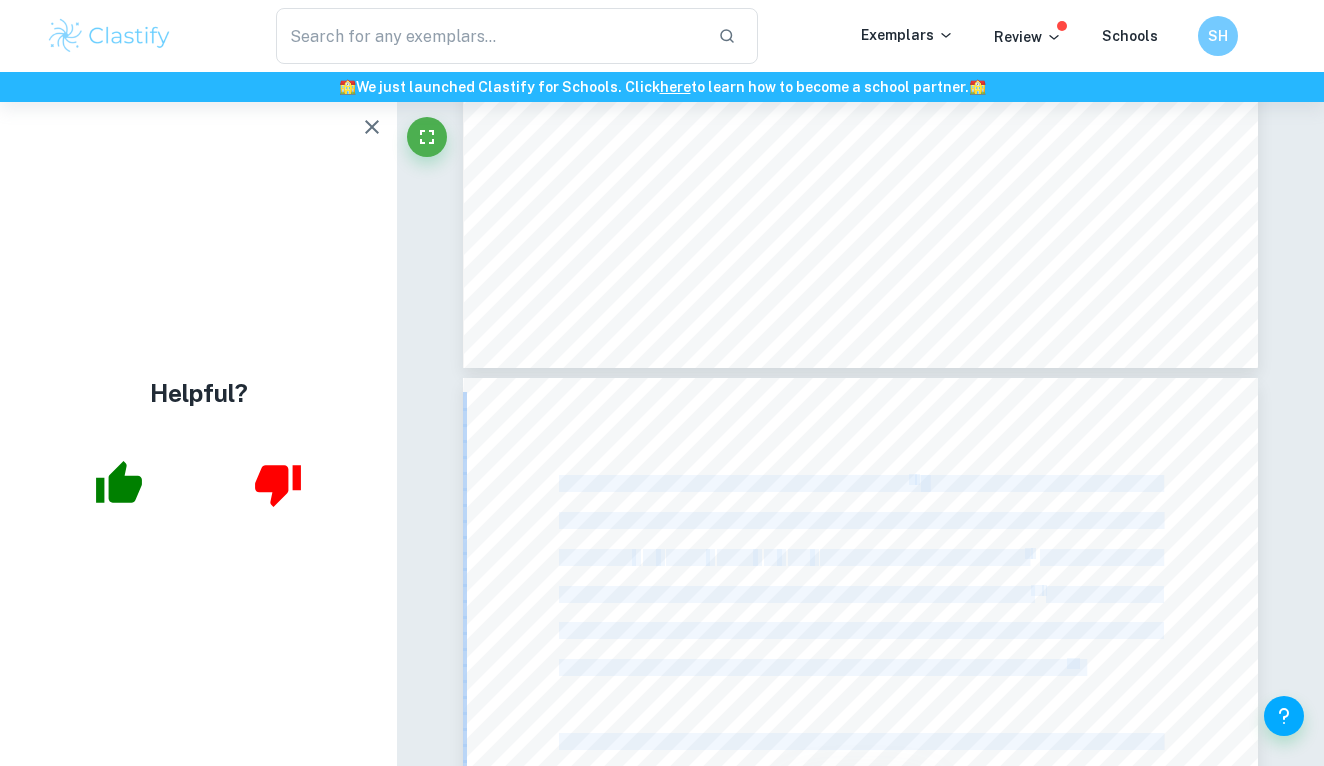 click on "5 building its first nuclear power plant since 1995. 8   If no other reactors are built, the UK9s nuclear capacity will shrink to one third of its current size by 2050, which is equivalent   to   about   5.3%   of   the   electricity demand in 2020. 9   However, power consumption in the UK is estimated to more than double by 2050. 10   This means that if no new projects are started, nuclear energy will only account for about 2.6% of the UK9s energy needs in 2050, far short of the government9s target of 25%. 11 Aside from reducing carbon emissions, one of the UK9s major goals is to reduce reliance on imported fossil fuels. 11   Currently, the UK does not produce enough energy for its domestic needs and so, relies on imports. In 2022, around 50% of natural gas in the UK came from the international market. 12   Gas is the main source to heat homes in [ENGLAND] and [WALES] and accounts for about one third of electricity generation in the UK. 12   The UK9s dependence on imports for energy leaves it year. 13 13   . 12" at bounding box center (860, 939) 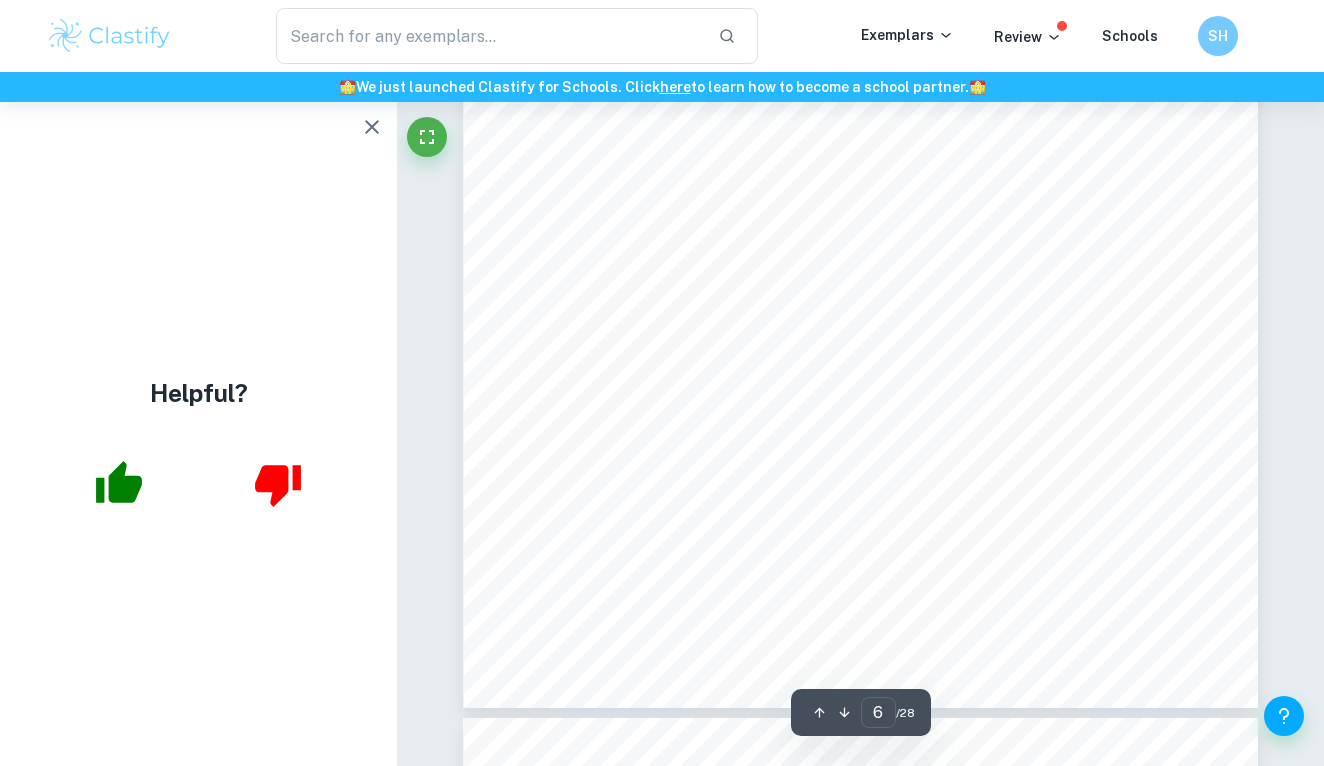 scroll, scrollTop: 6299, scrollLeft: 0, axis: vertical 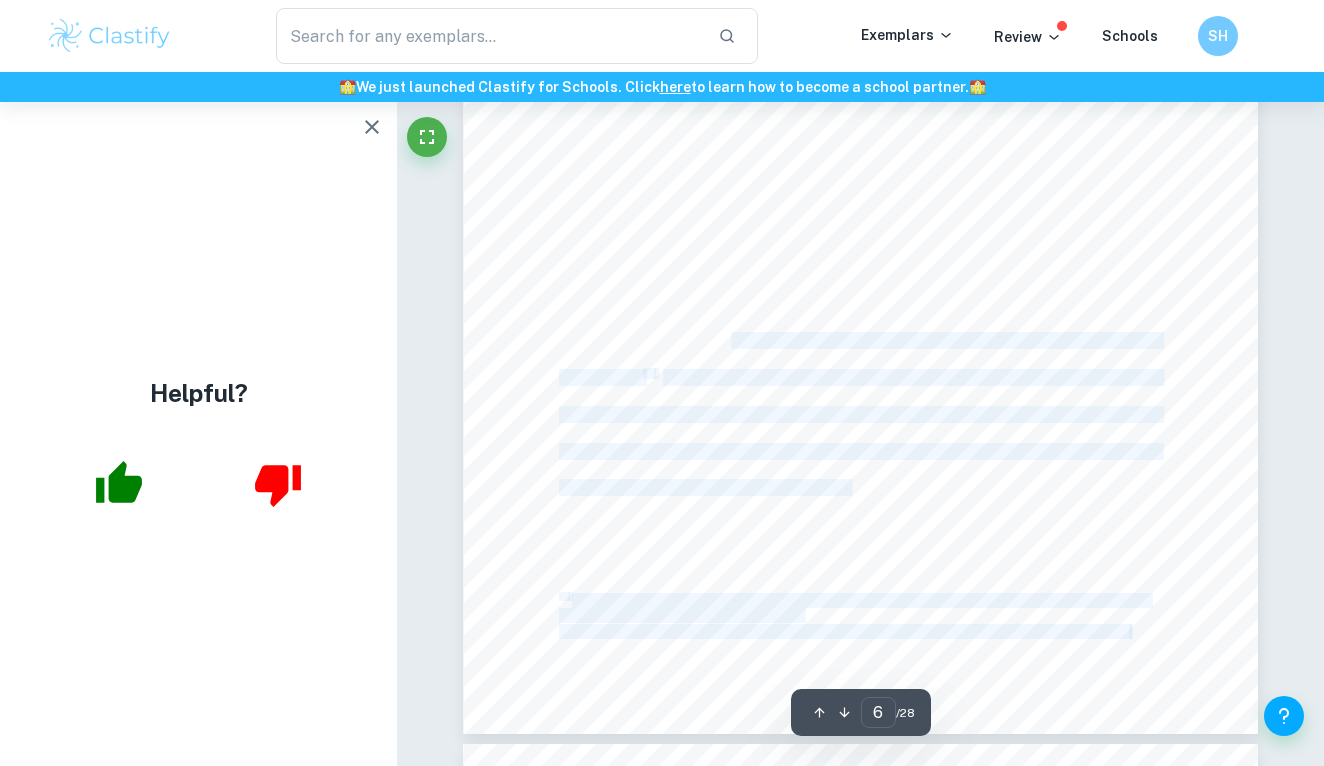 drag, startPoint x: 859, startPoint y: 480, endPoint x: 734, endPoint y: 335, distance: 191.4419 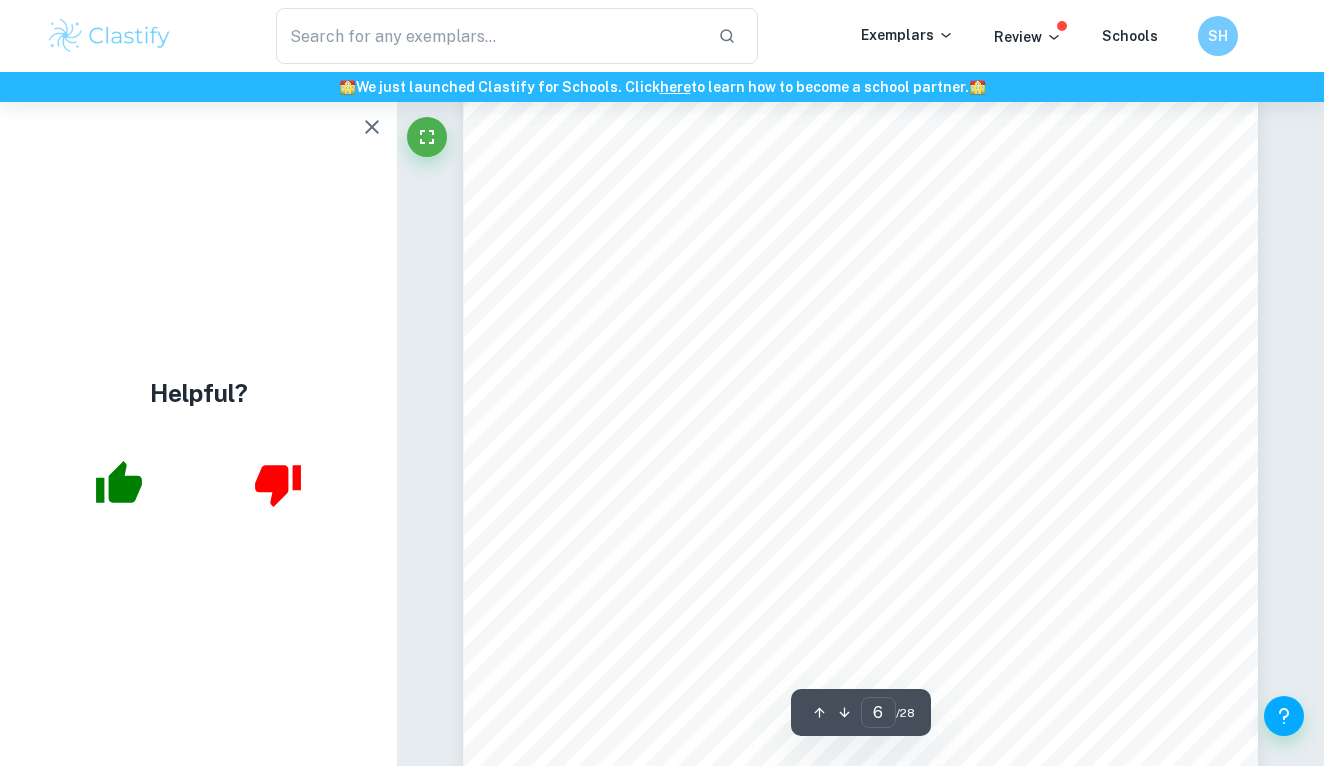 click on "6 Methodology In order to effectively understand the mechanisms behind SMRs, data was collected from secondary sources including the Rolls Royce SMR official website, as well as UK government publications. Analysing the specifications of the Rolls Royce design allowed me to understand its environmental impact and calculate its efficiency. I then compared this to statistics and scientific studies conducted on the impact and efficiency of fossil fuels, conventional reactors and offshore wind. Next, data was collected from peer-reviewed academic articles to determine whether SMRs are a cheaper alternative to other energy sources. The research was then related to economic concepts such as unemployment and spillover costs which was crucial to determine whether SMRs are a viable solution to the UK9s energy problems. I chose this method of research because it allows for a direct comparison between energy substitutes. This is the most effective way to conclude whether SMRs could operational. 14   14   ." at bounding box center [860, 517] 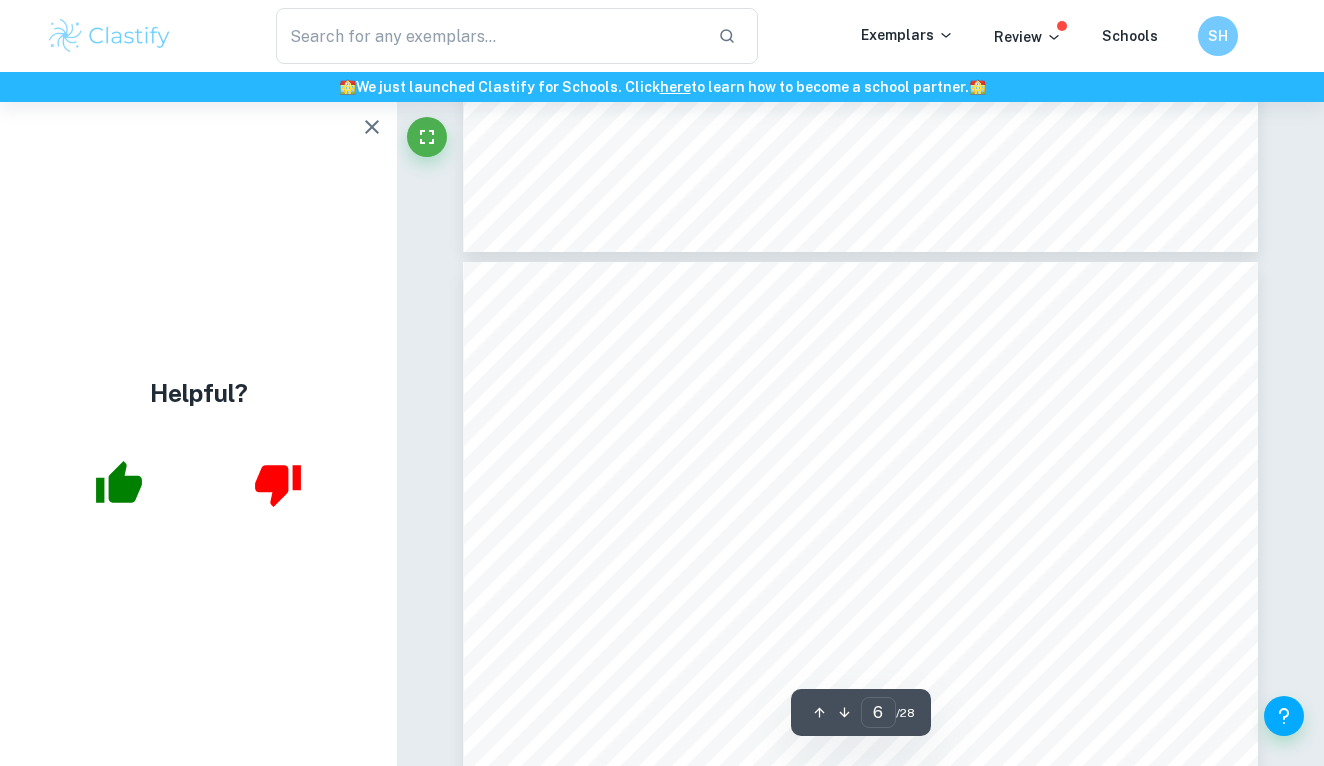 scroll, scrollTop: 5643, scrollLeft: 0, axis: vertical 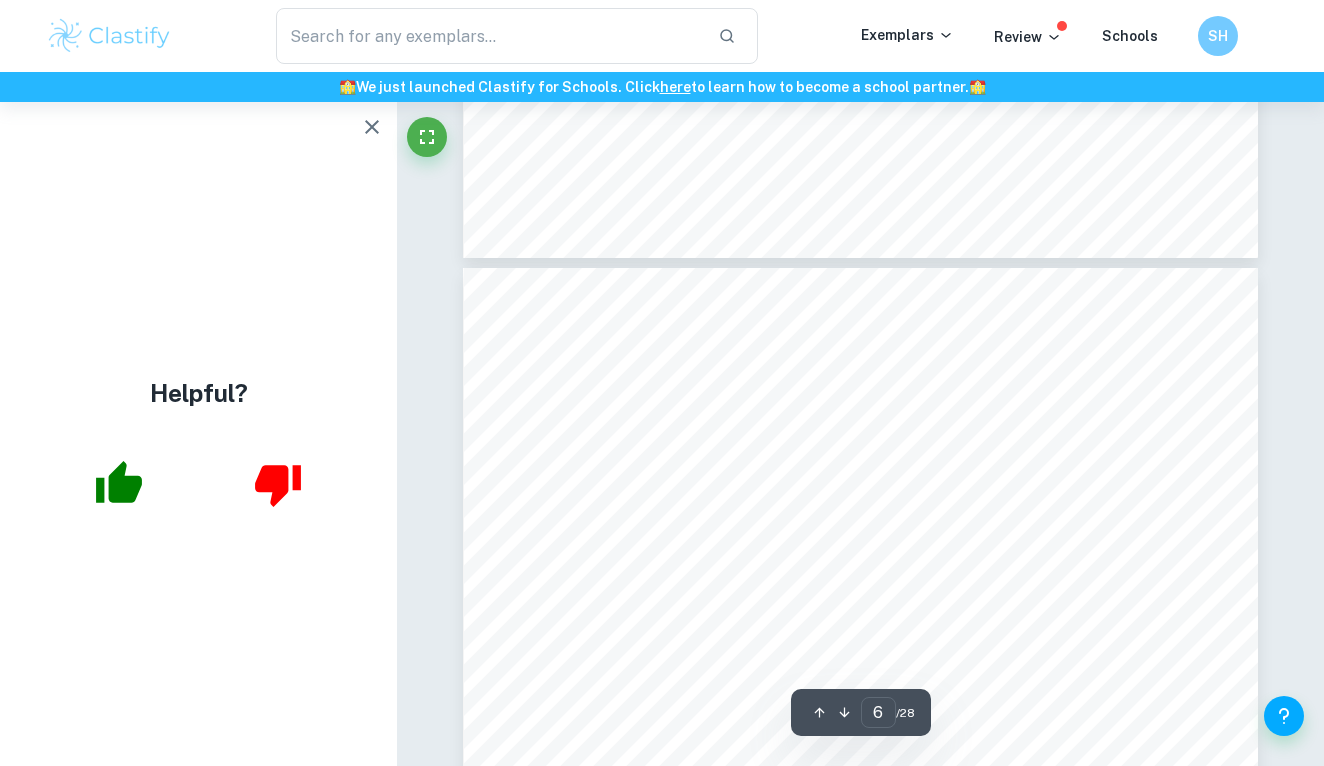 drag, startPoint x: 614, startPoint y: 395, endPoint x: 602, endPoint y: 396, distance: 12.0415945 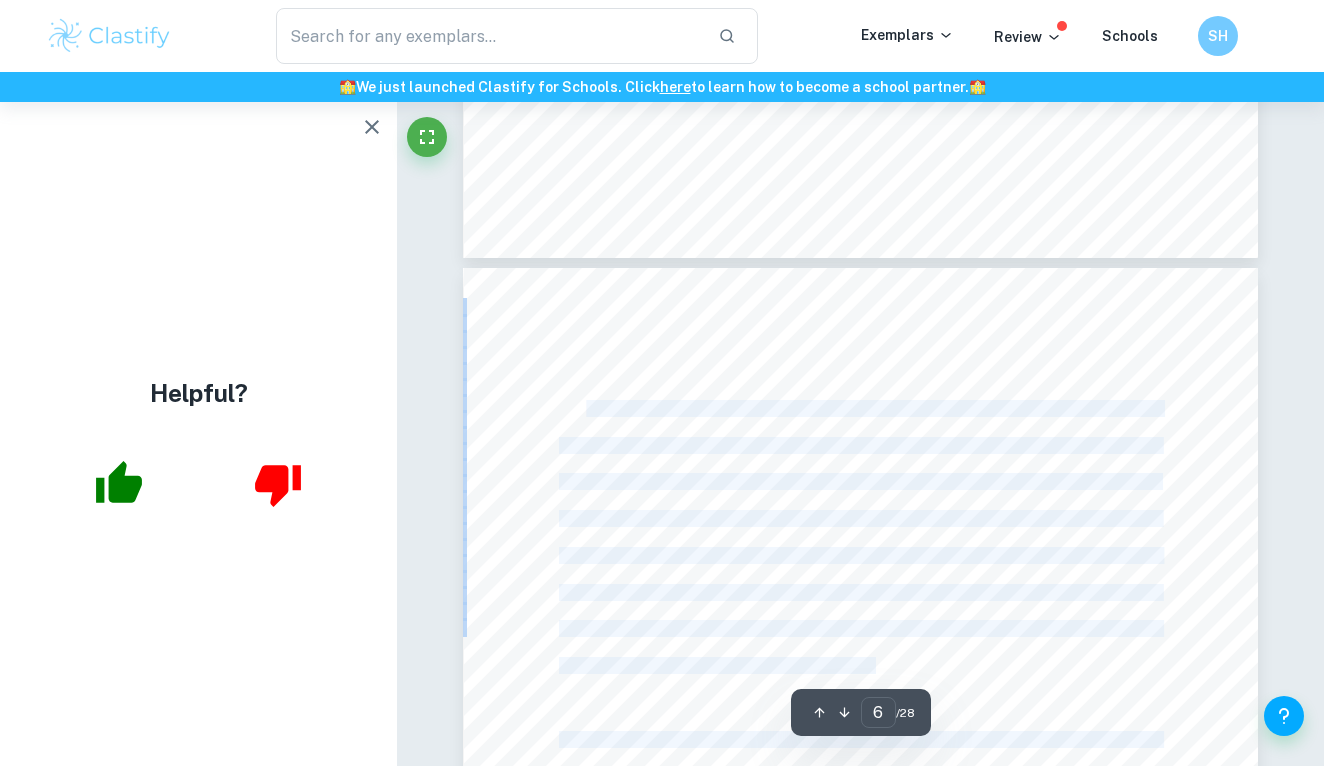 drag, startPoint x: 582, startPoint y: 400, endPoint x: 559, endPoint y: 402, distance: 23.086792 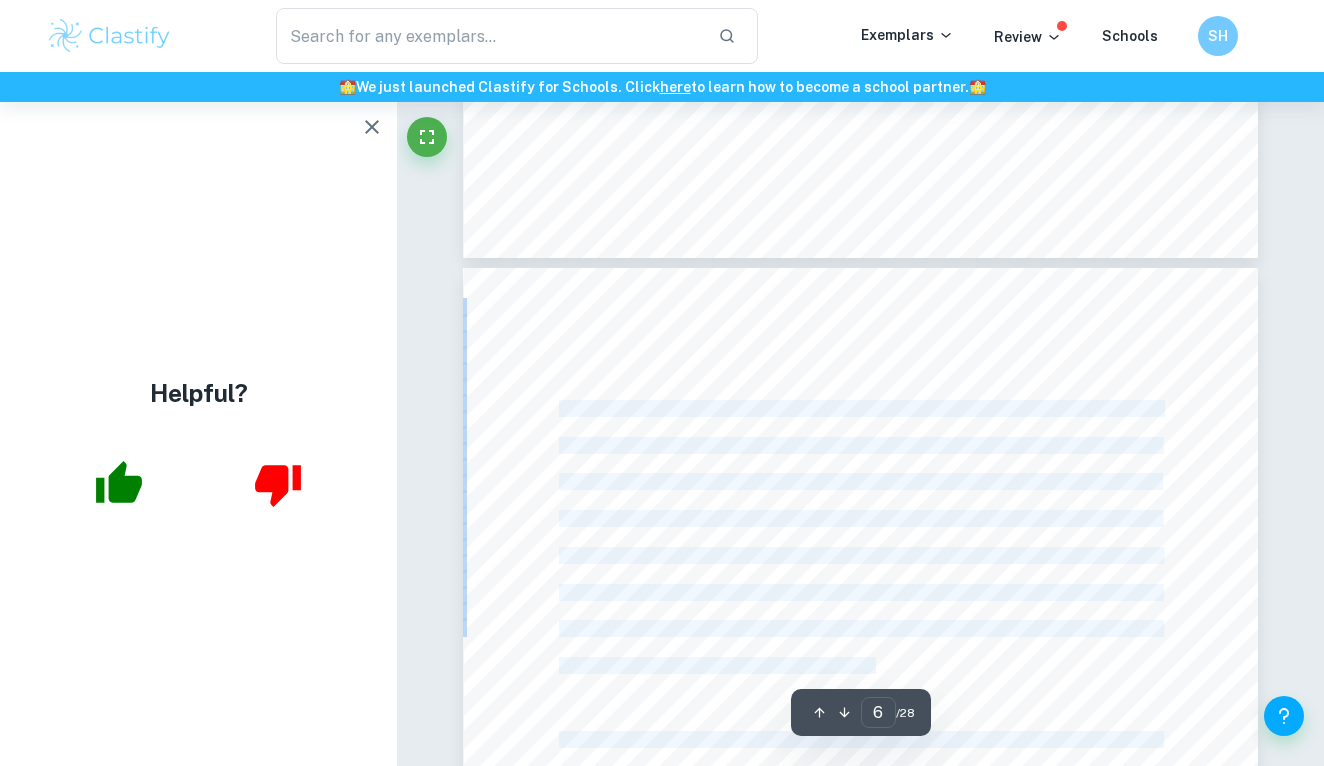 click on "6 Methodology In order to effectively understand the mechanisms behind SMRs, data was collected from secondary sources including the Rolls Royce SMR official website, as well as UK government publications. Analysing the specifications of the Rolls Royce design allowed me to understand its environmental impact and calculate its efficiency. I then compared this to statistics and scientific studies conducted on the impact and efficiency of fossil fuels, conventional reactors and offshore wind. Next, data was collected from peer-reviewed academic articles to determine whether SMRs are a cheaper alternative to other energy sources. The research was then related to economic concepts such as unemployment and spillover costs which was crucial to determine whether SMRs are a viable solution to the UK9s energy problems. I chose this method of research because it allows for a direct comparison between energy substitutes. This is the most effective way to conclude whether SMRs could operational. 14   14   ." at bounding box center (860, 829) 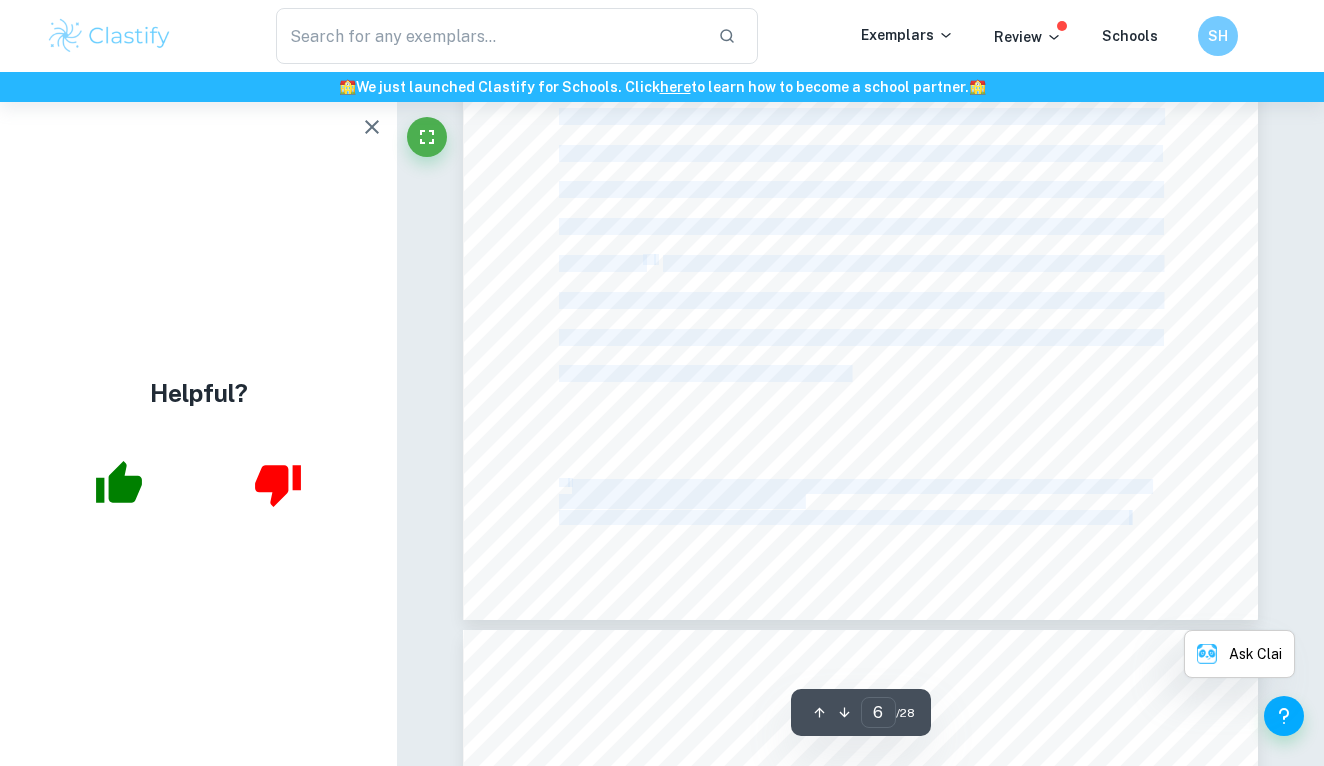 click on "6 Methodology In order to effectively understand the mechanisms behind SMRs, data was collected from secondary sources including the Rolls Royce SMR official website, as well as UK government publications. Analysing the specifications of the Rolls Royce design allowed me to understand its environmental impact and calculate its efficiency. I then compared this to statistics and scientific studies conducted on the impact and efficiency of fossil fuels, conventional reactors and offshore wind. Next, data was collected from peer-reviewed academic articles to determine whether SMRs are a cheaper alternative to other energy sources. The research was then related to economic concepts such as unemployment and spillover costs which was crucial to determine whether SMRs are a viable solution to the UK9s energy problems. I chose this method of research because it allows for a direct comparison between energy substitutes. This is the most effective way to conclude whether SMRs could operational. 14   14   ." at bounding box center (860, 59) 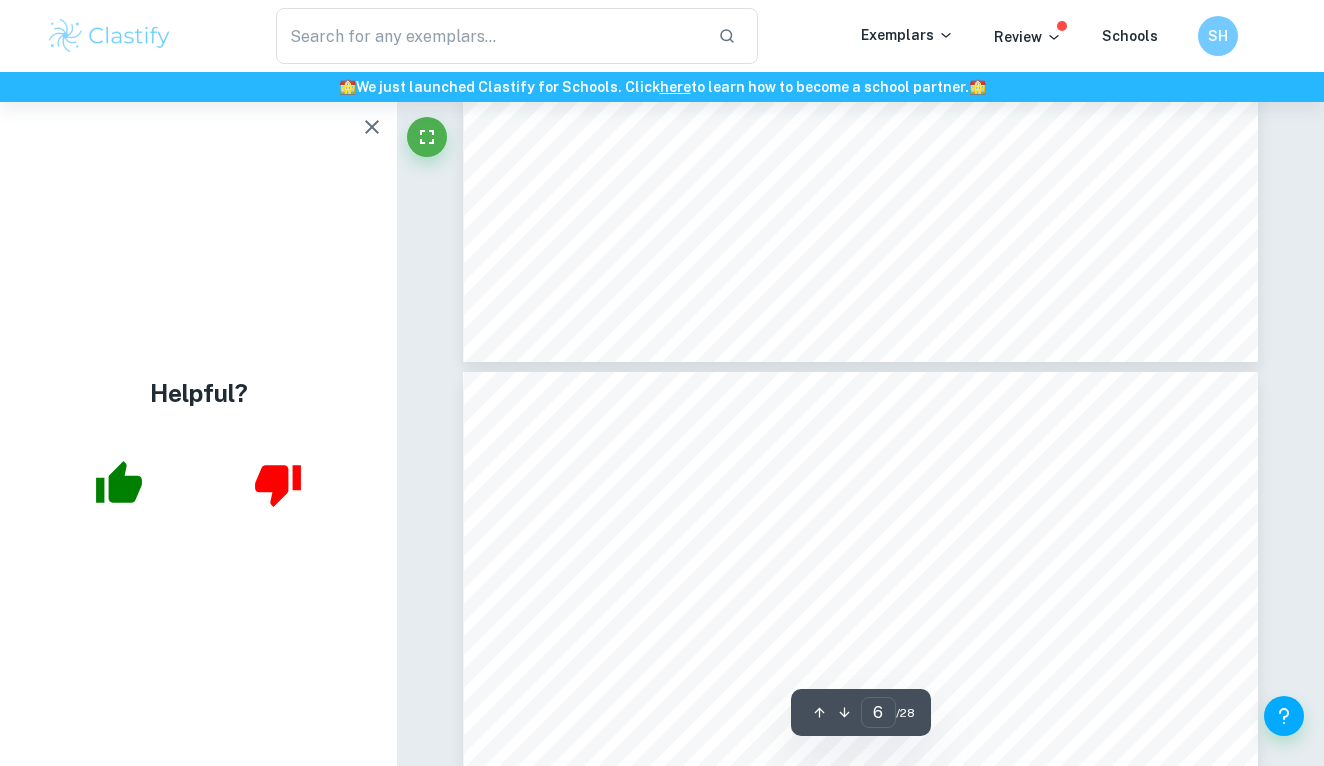 type on "5" 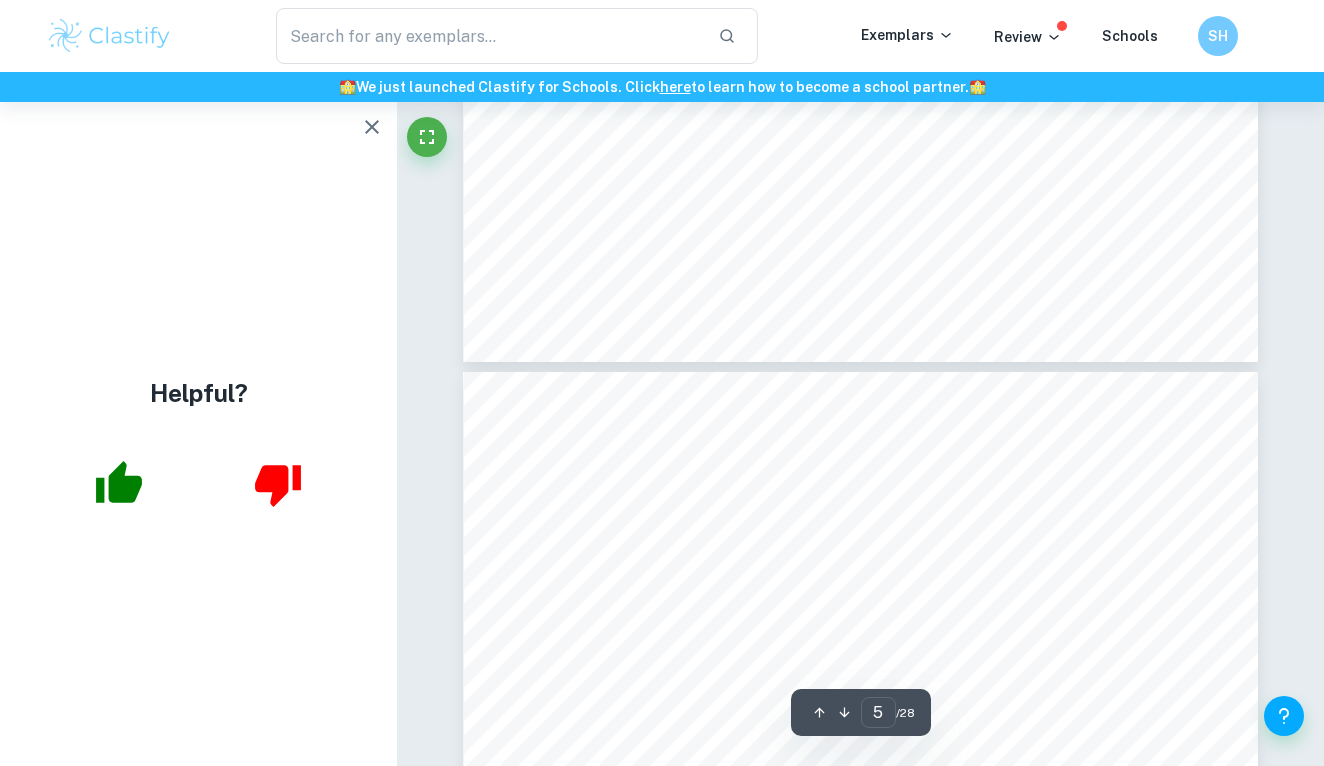 scroll, scrollTop: 5444, scrollLeft: 0, axis: vertical 